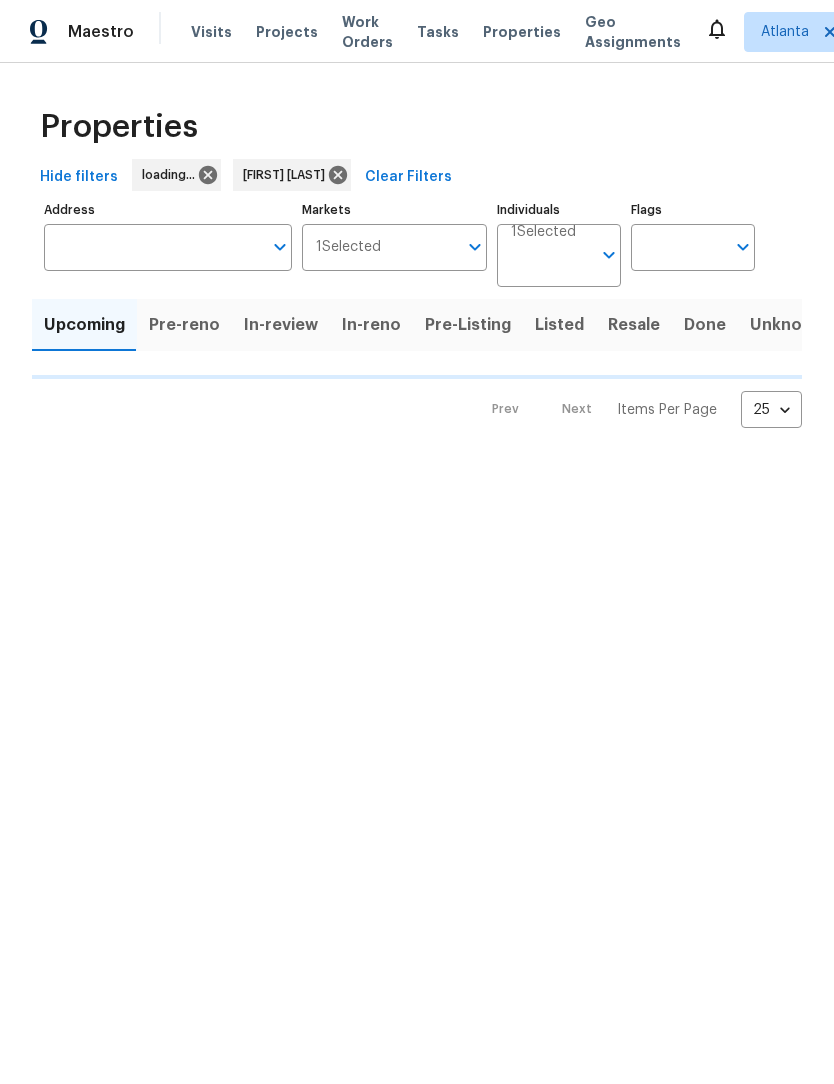 scroll, scrollTop: 0, scrollLeft: 0, axis: both 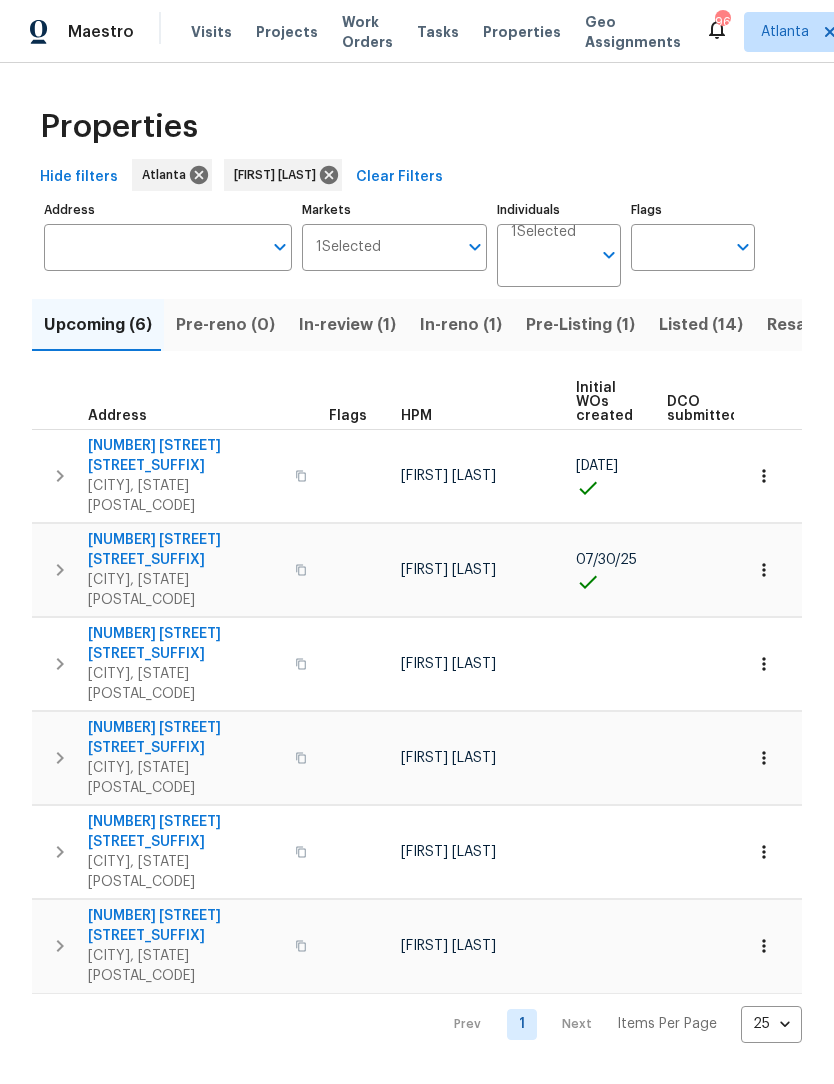 click on "In-reno (1)" at bounding box center (461, 325) 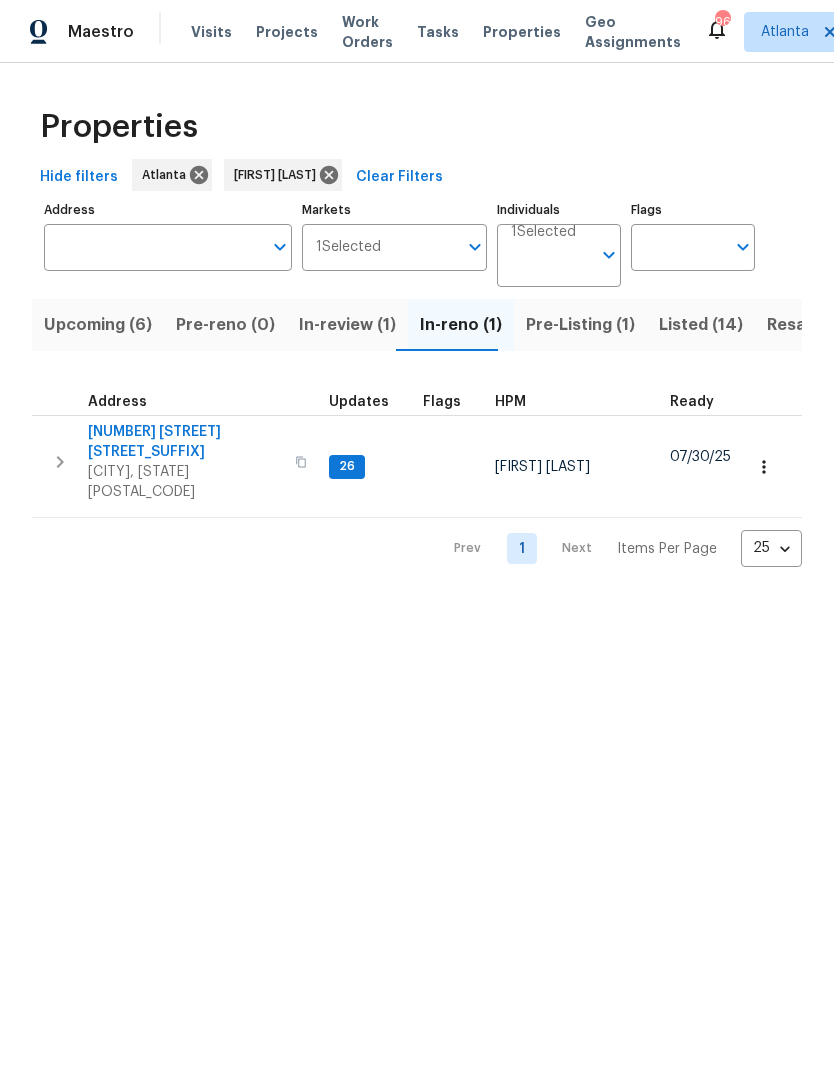 click on "10515 Colony Glen Dr" at bounding box center [185, 442] 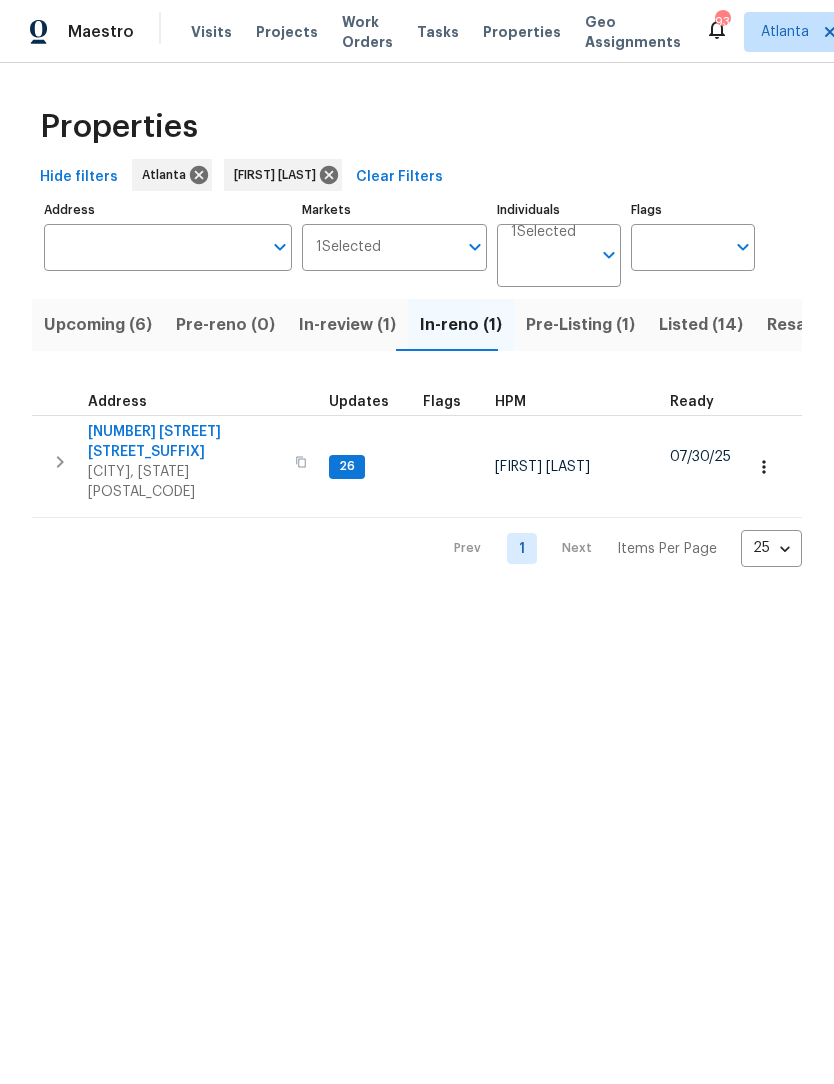 click on "Upcoming (6)" at bounding box center (98, 325) 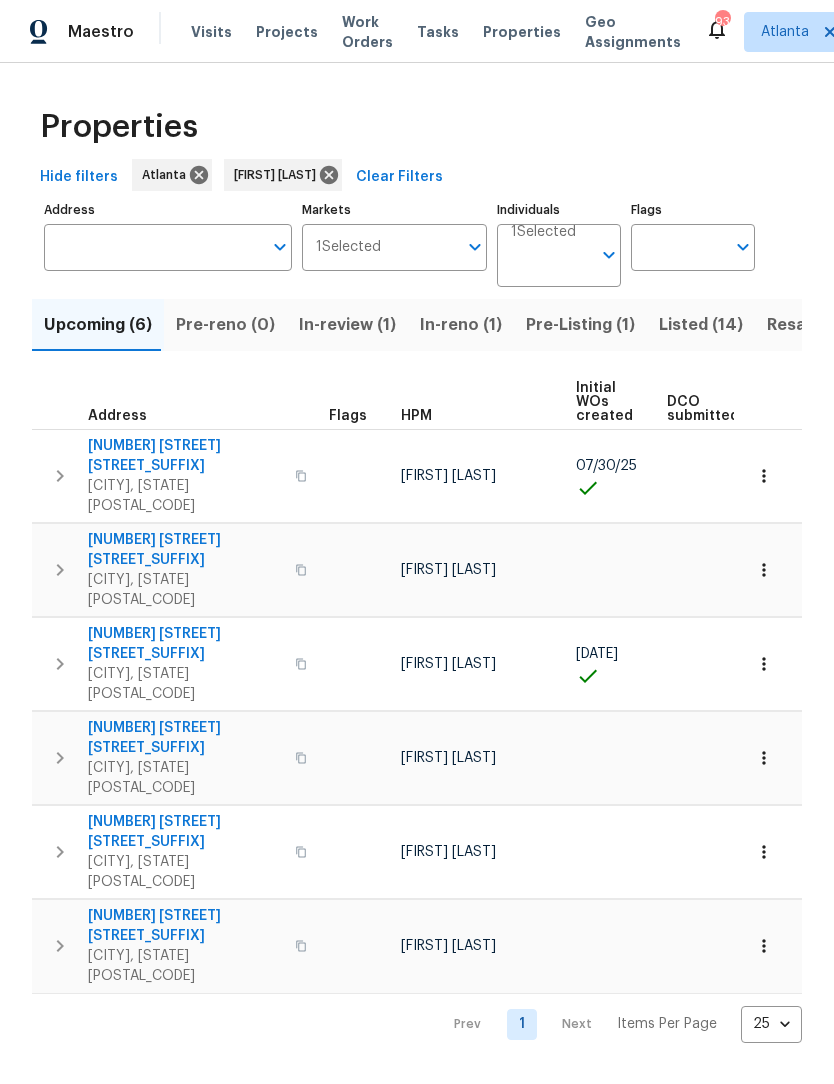scroll, scrollTop: 0, scrollLeft: 0, axis: both 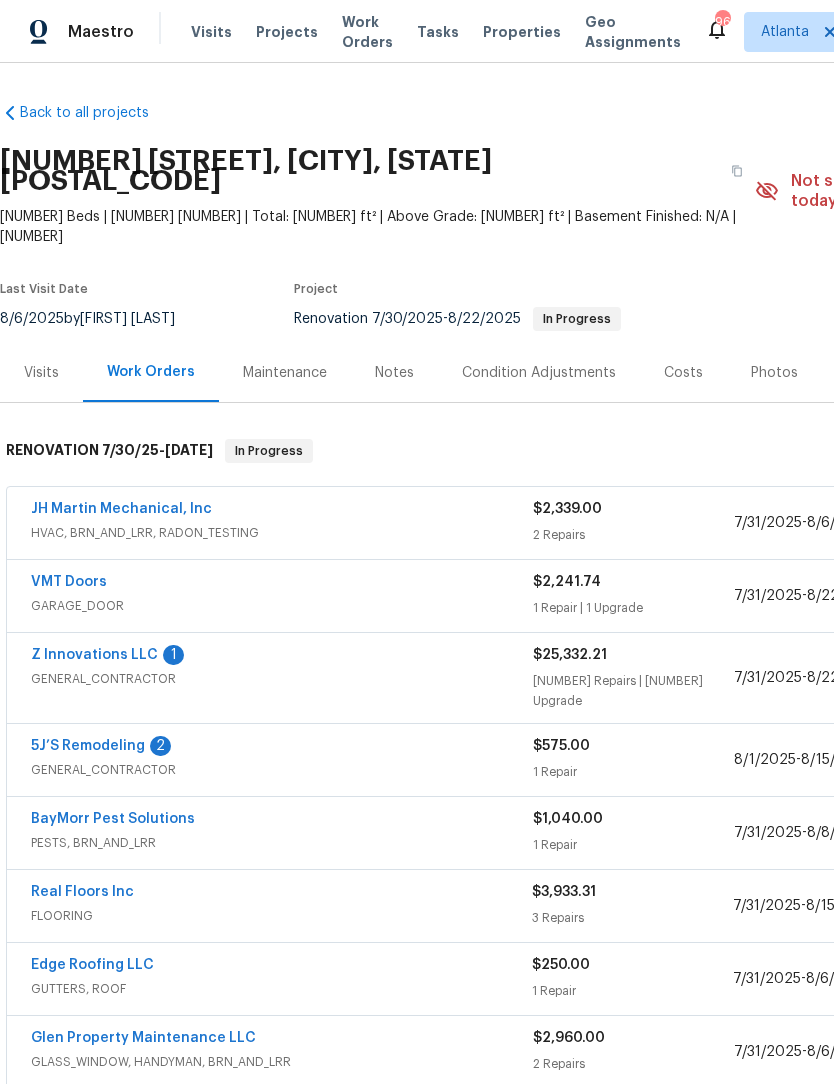 click on "5J’S Remodeling" at bounding box center [88, 746] 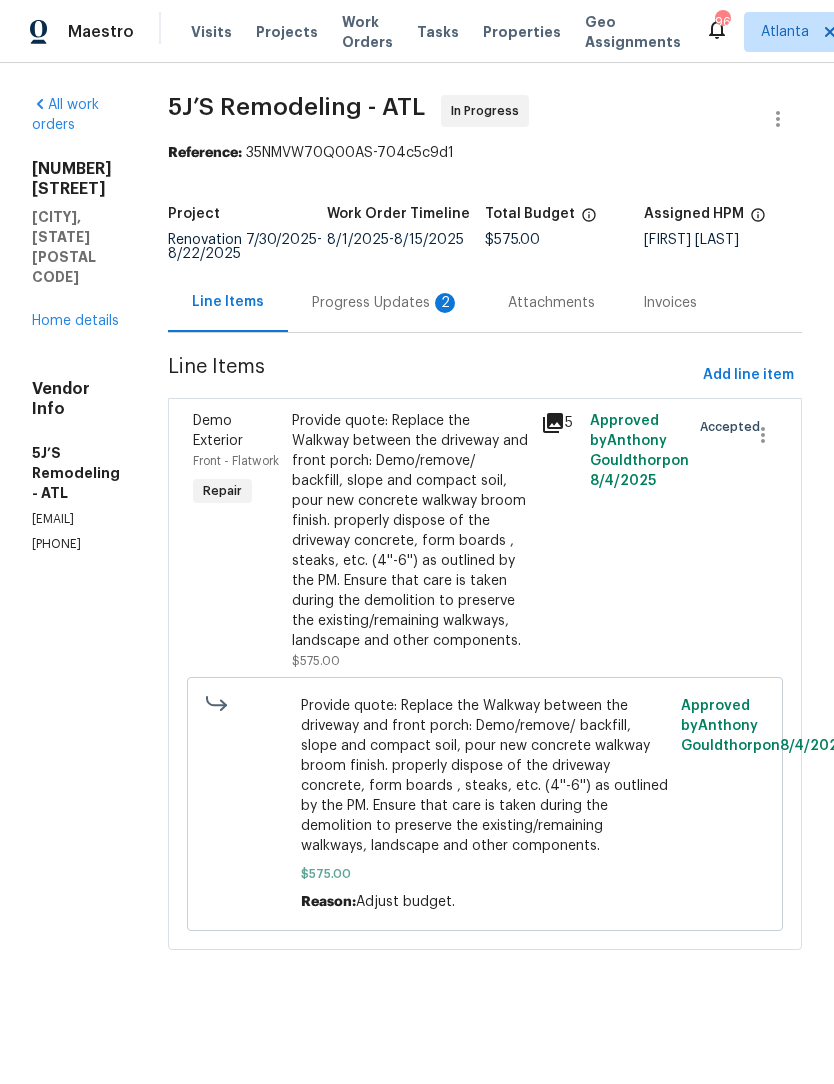 click on "Progress Updates 2" at bounding box center (386, 303) 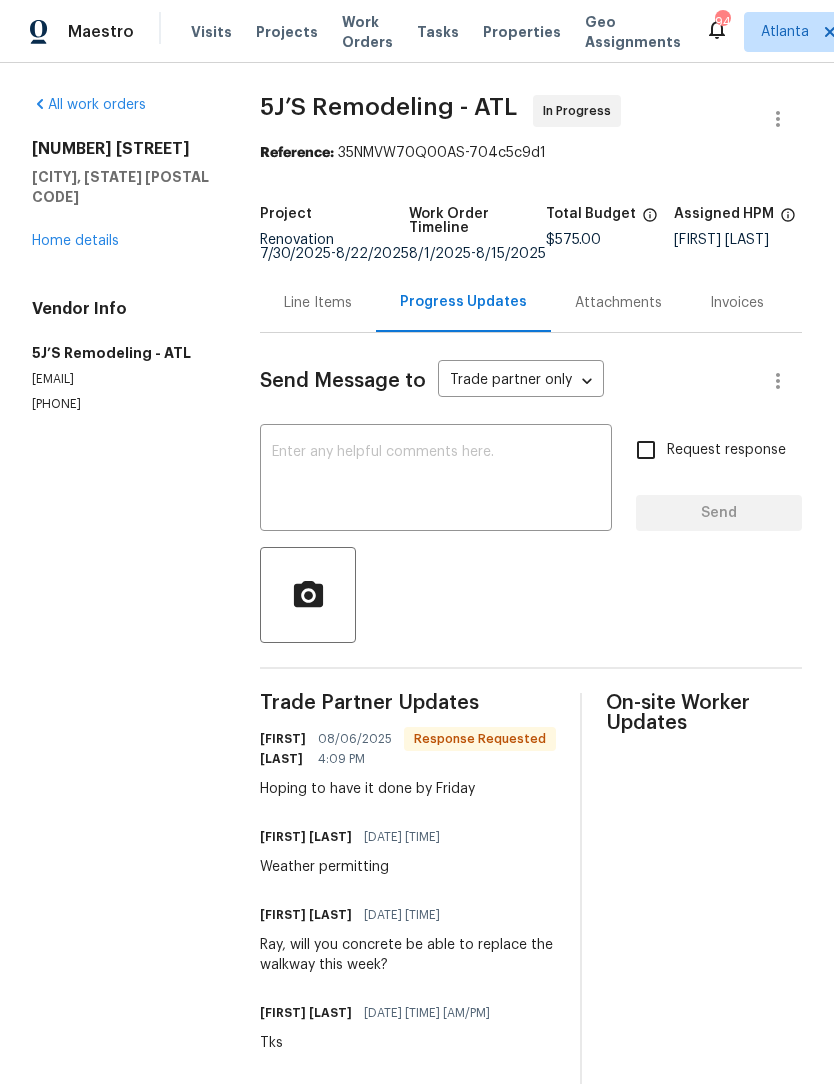 click at bounding box center (436, 480) 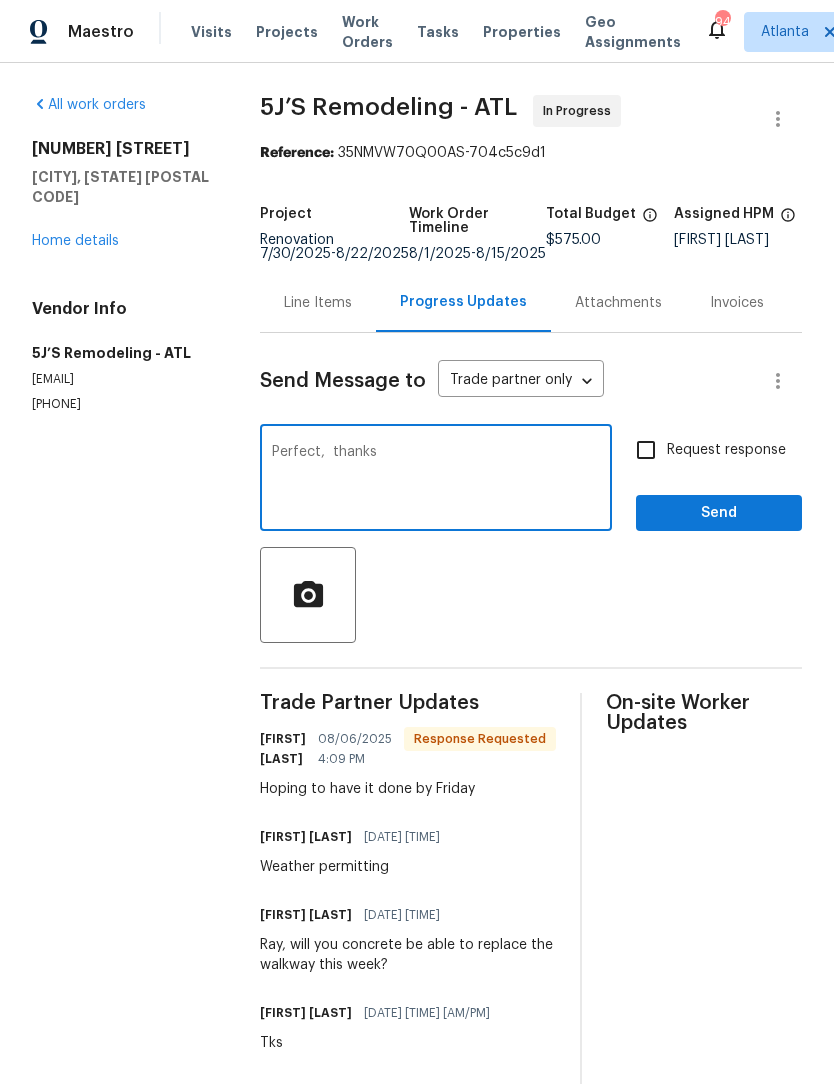 type on "Perfect,  thanks" 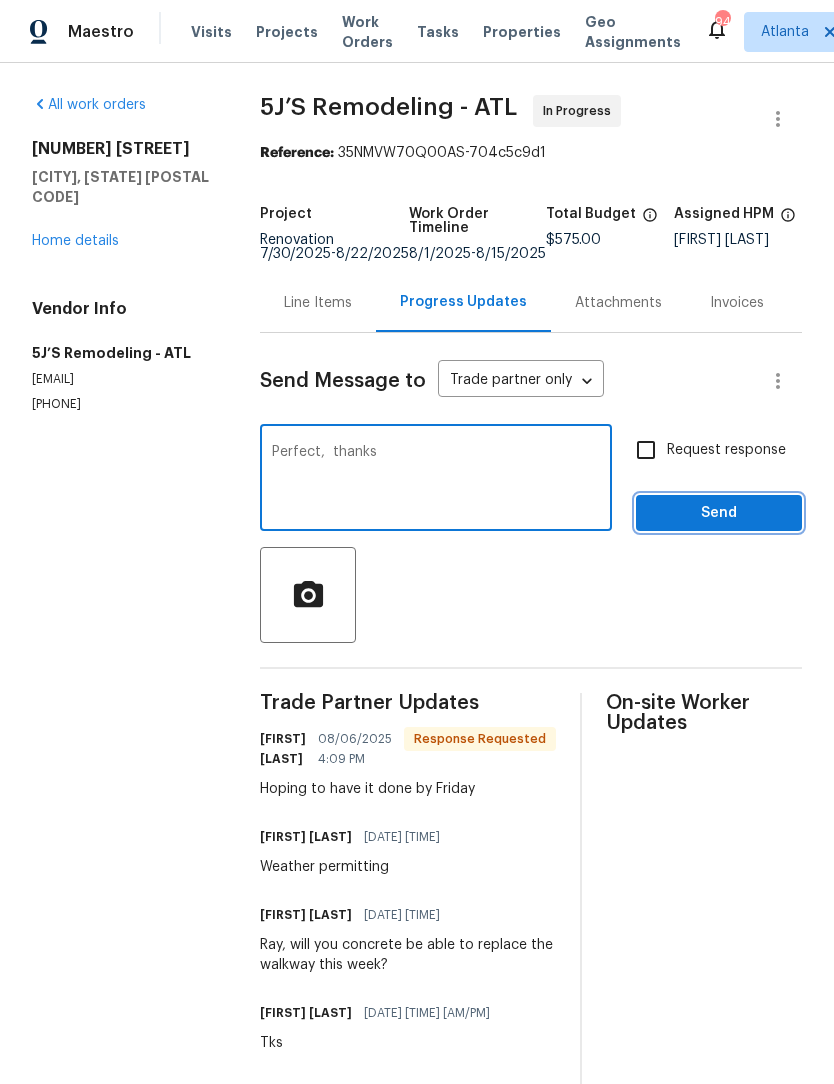 click on "Send" at bounding box center [719, 513] 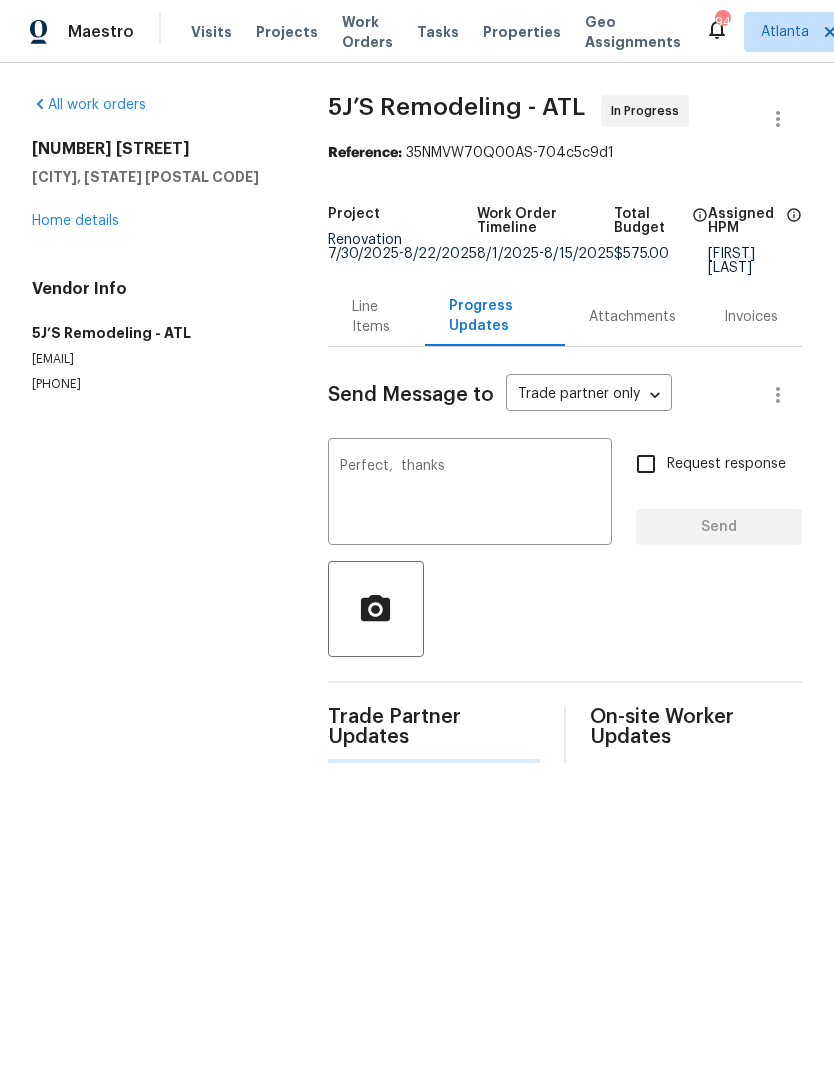 type 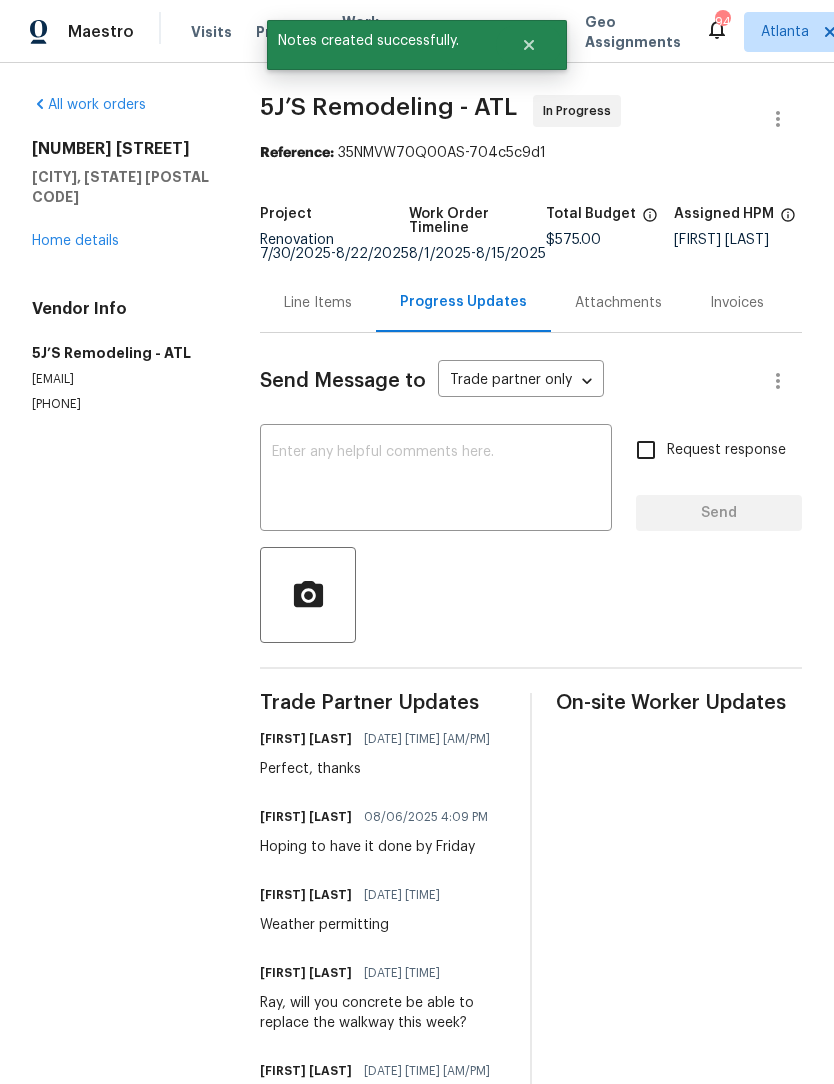 click on "Home details" at bounding box center (75, 241) 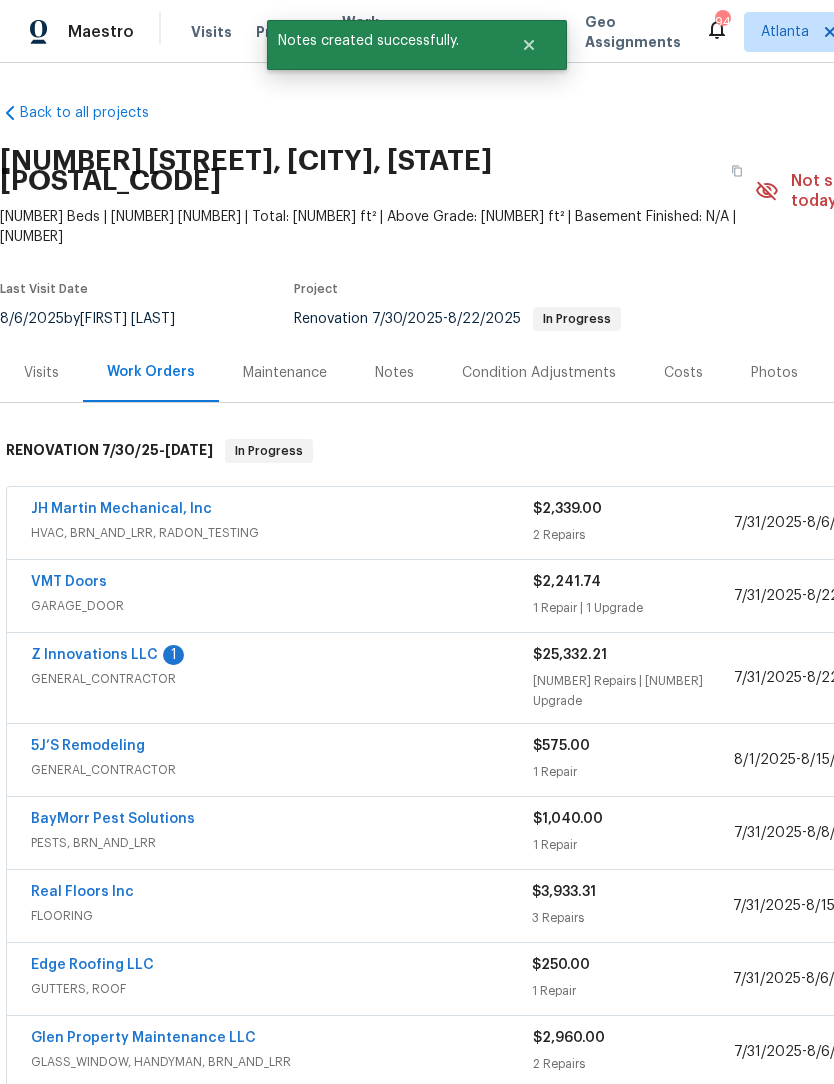 click on "Z Innovations LLC" at bounding box center [94, 655] 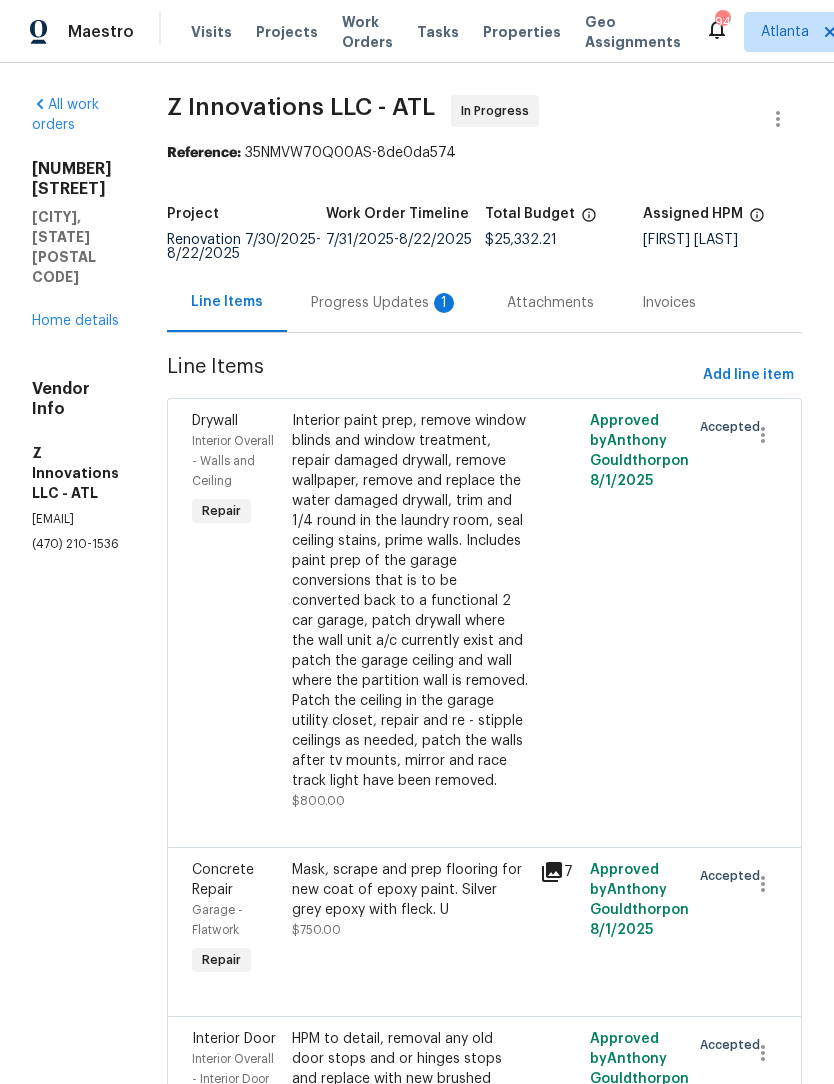 click on "Progress Updates 1" at bounding box center (385, 303) 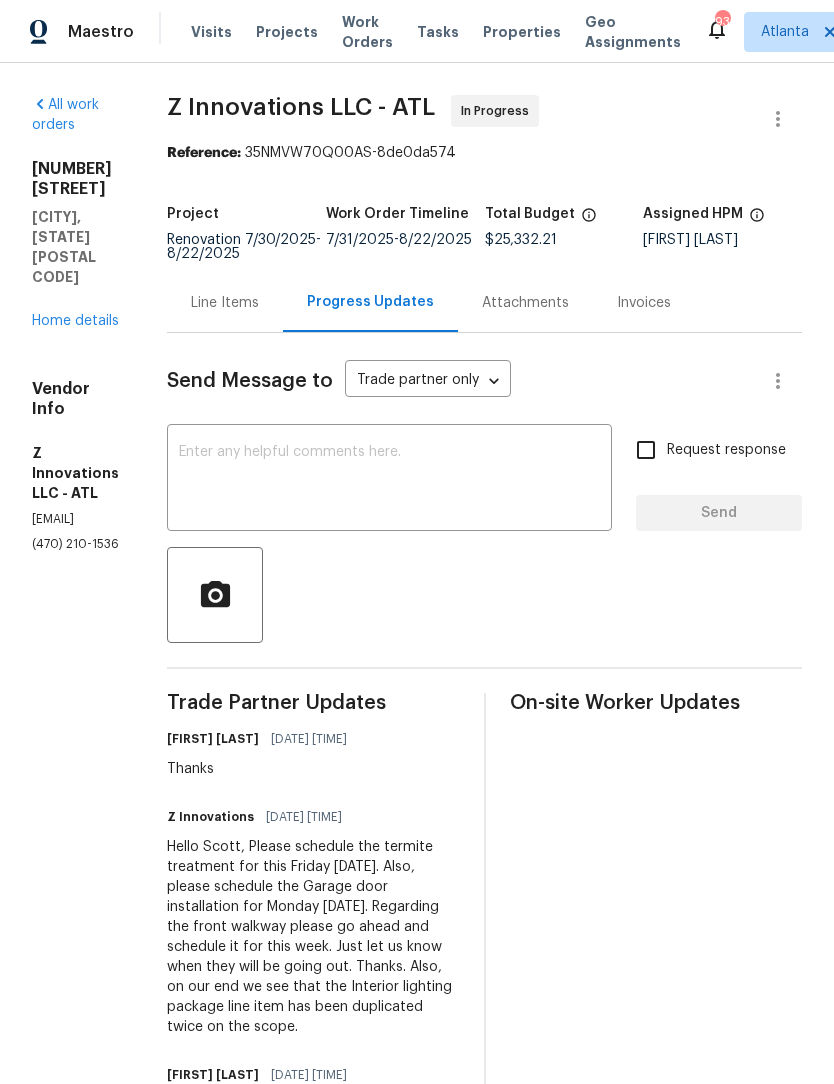 scroll, scrollTop: 0, scrollLeft: 0, axis: both 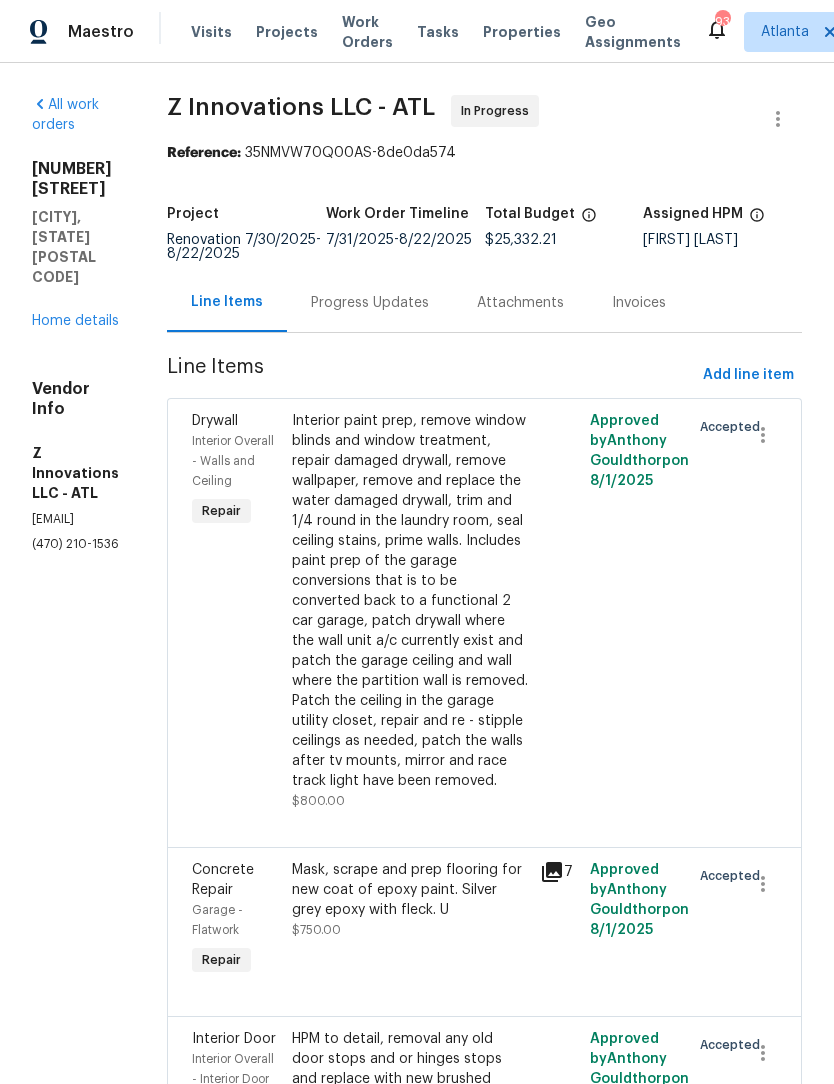 click on "Home details" at bounding box center [75, 321] 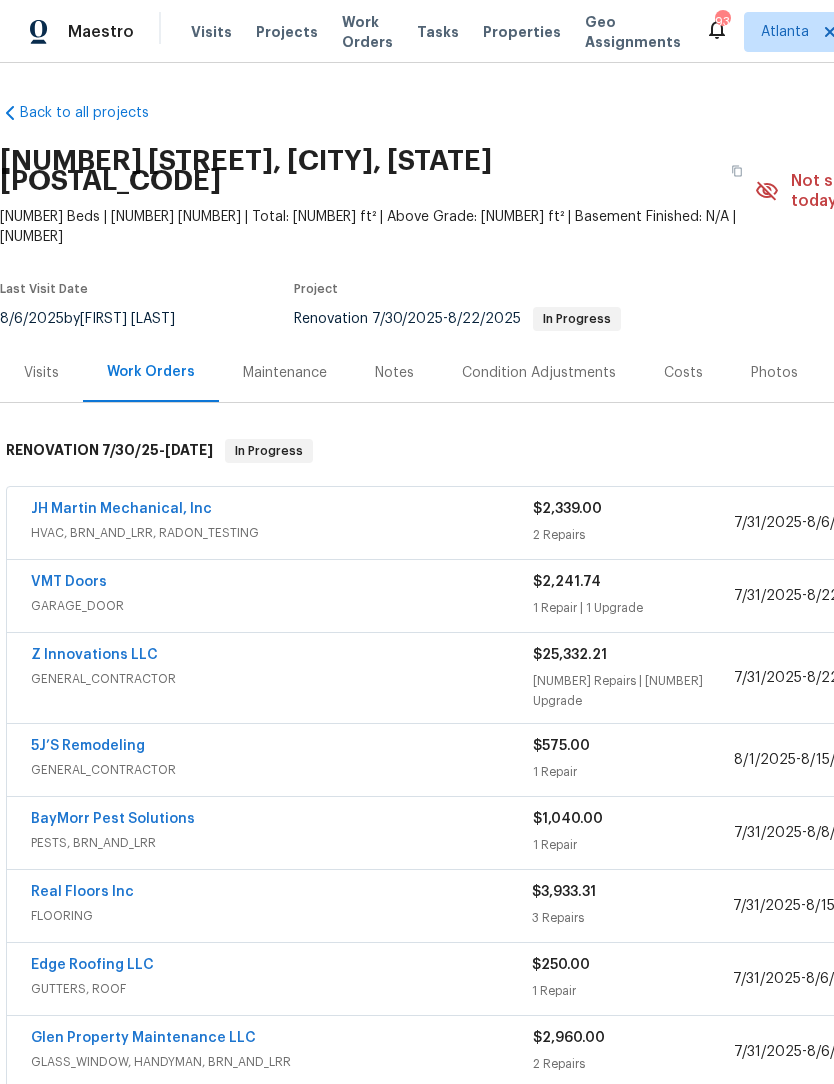 click on "VMT Doors" at bounding box center (69, 582) 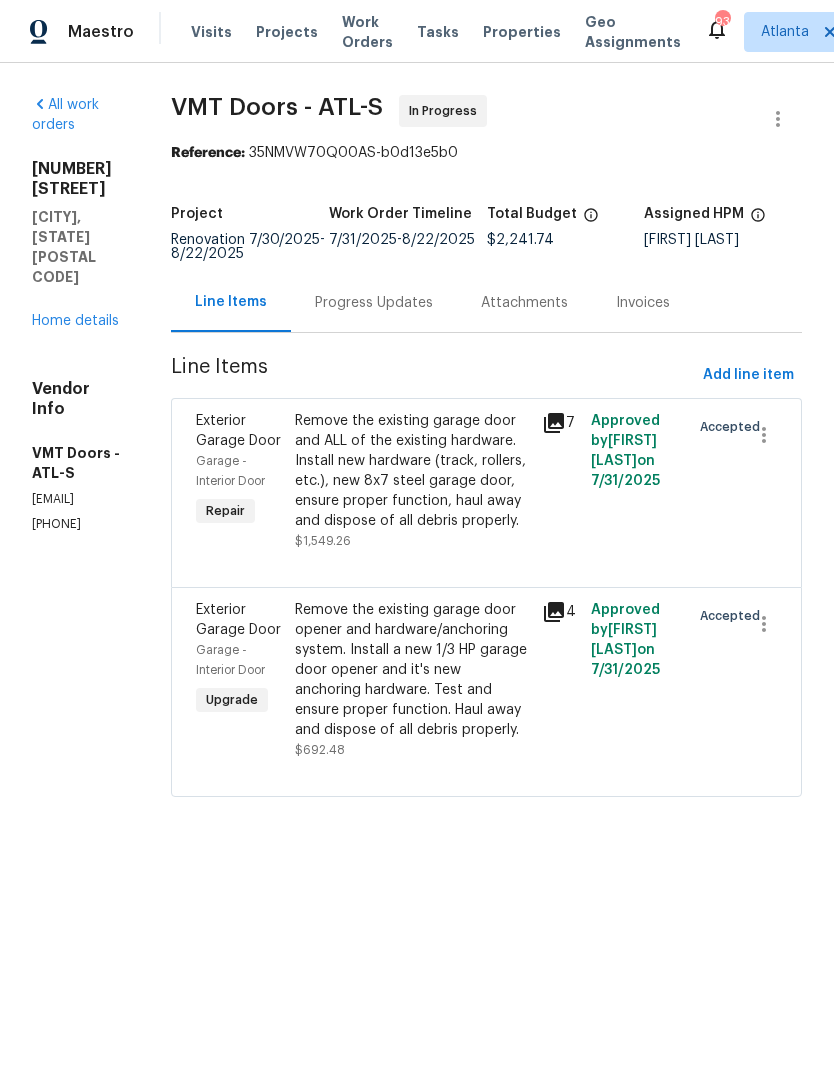 click on "Progress Updates" at bounding box center [374, 303] 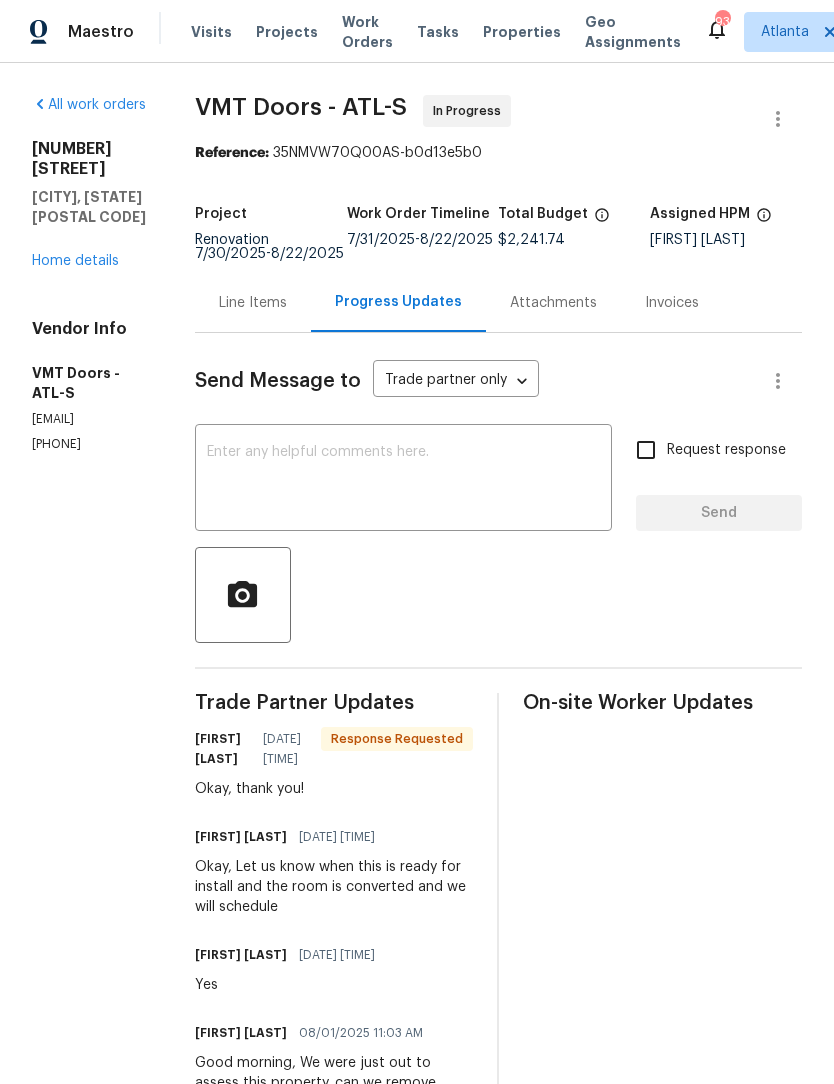 click at bounding box center (403, 480) 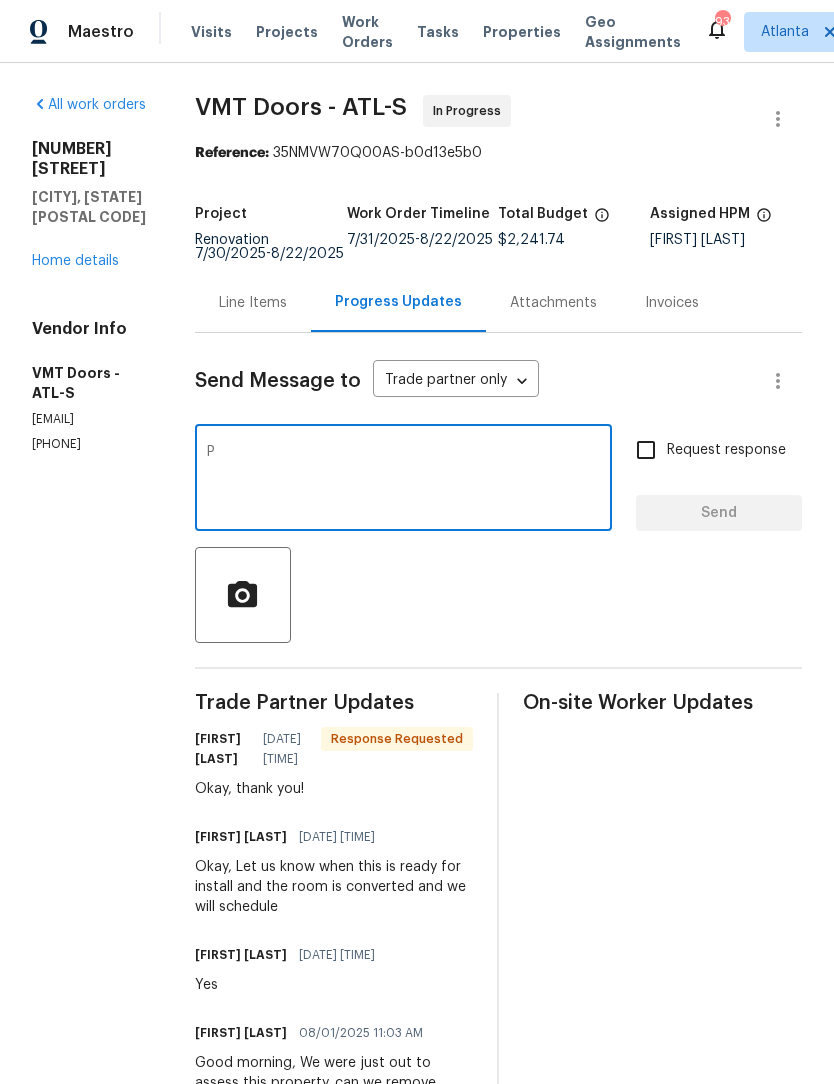 scroll, scrollTop: 0, scrollLeft: 0, axis: both 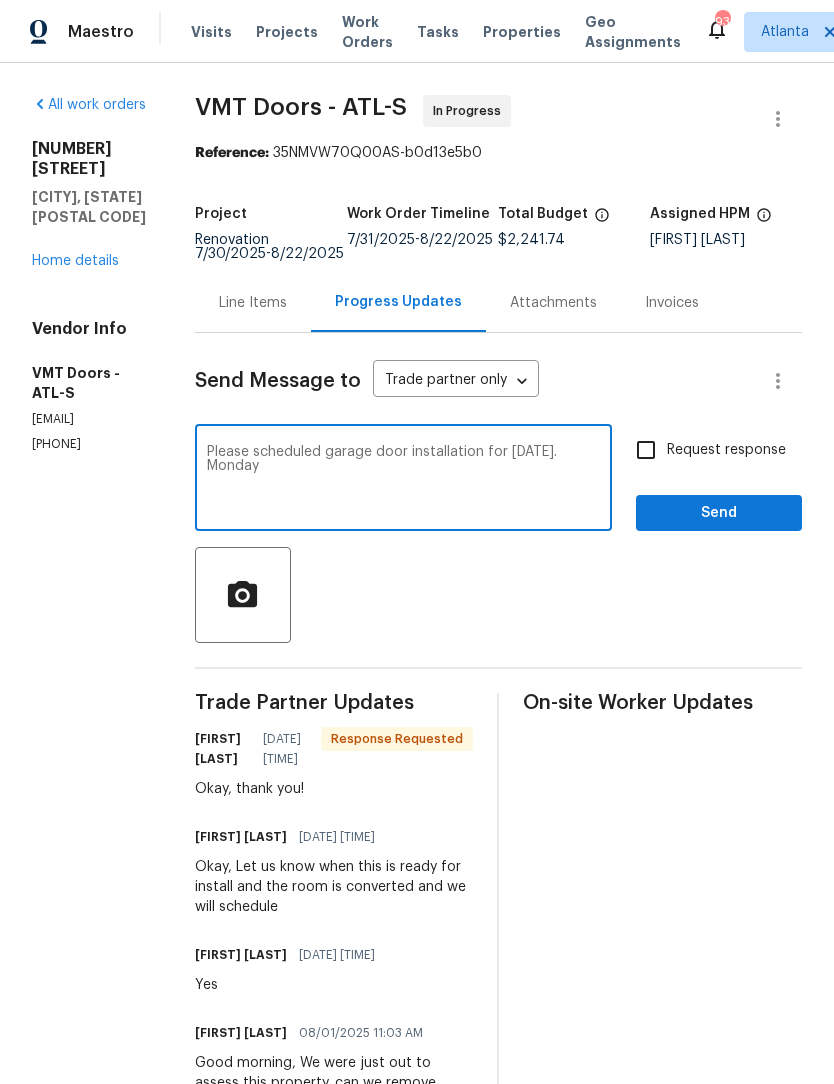 type on "Please scheduled garage door installation for [DATE]. Monday" 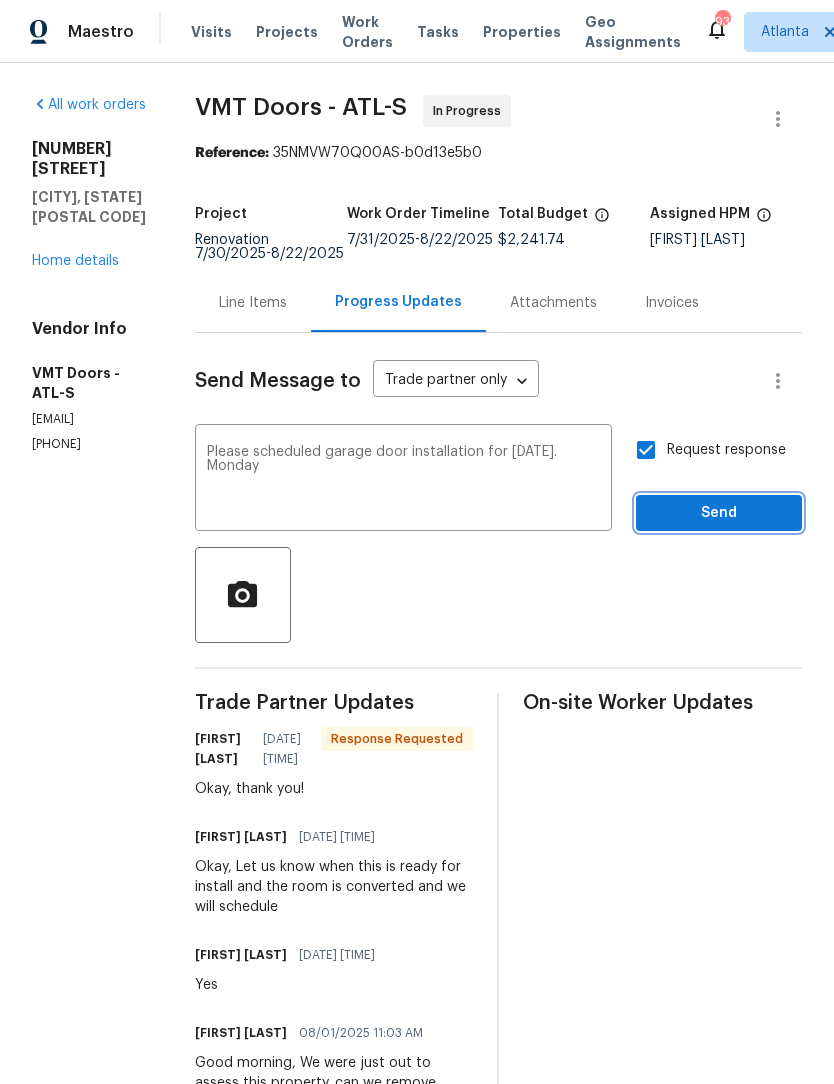 click on "Send" at bounding box center [719, 513] 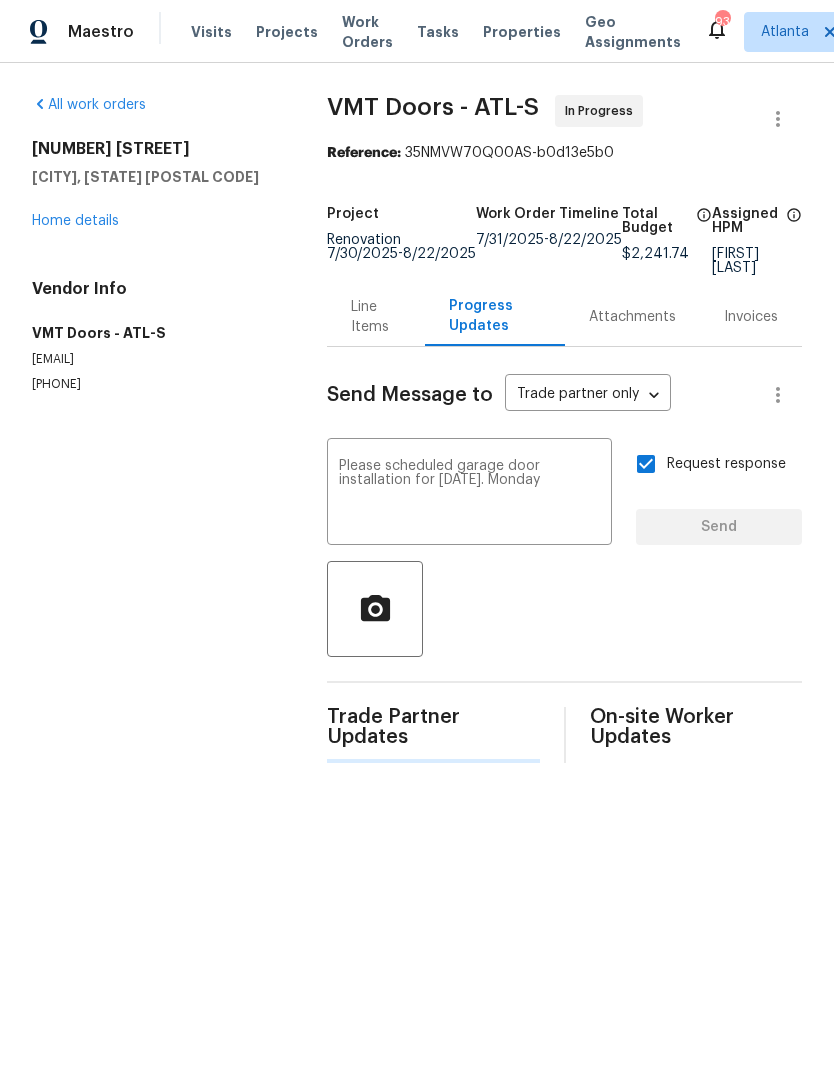 type 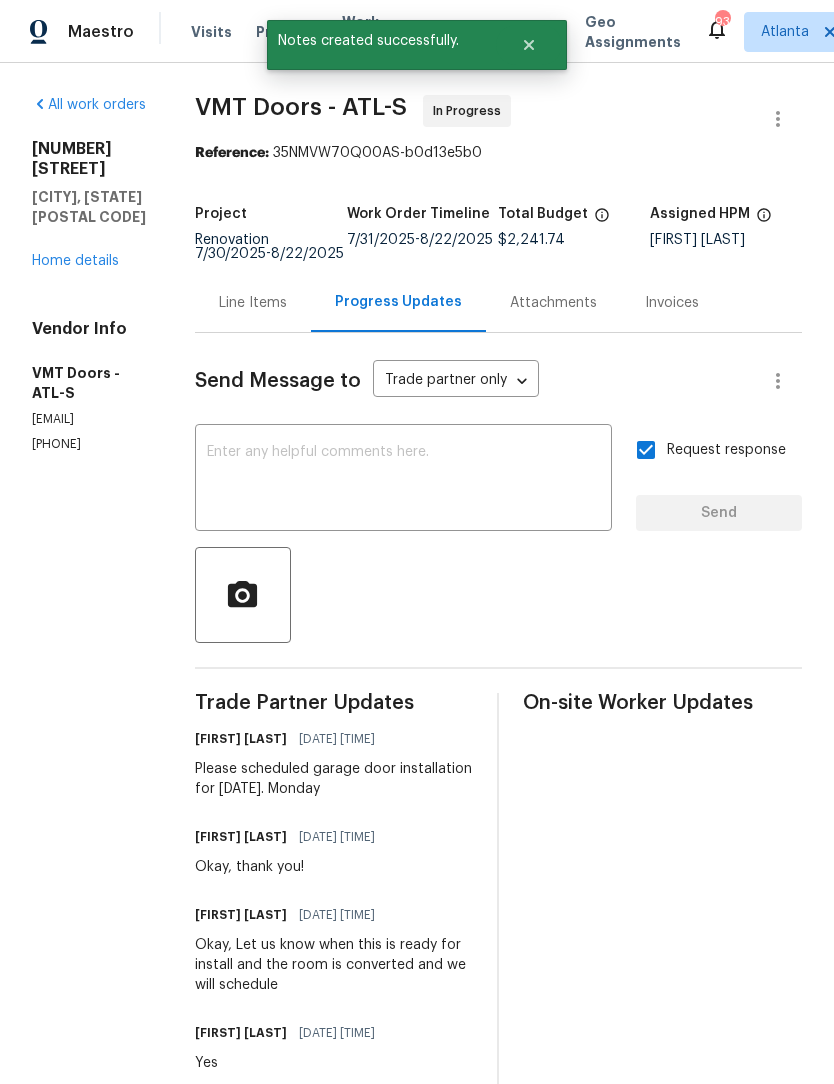 click on "Home details" at bounding box center [75, 261] 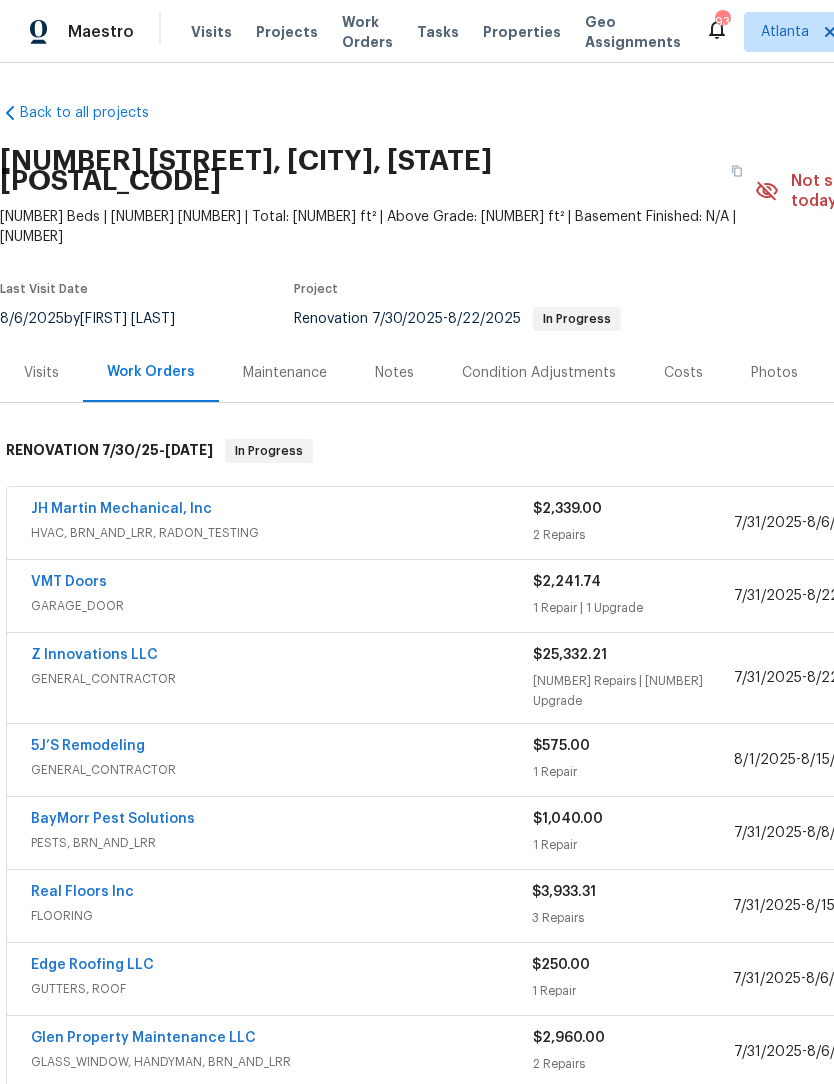 click on "Z Innovations LLC" at bounding box center [94, 655] 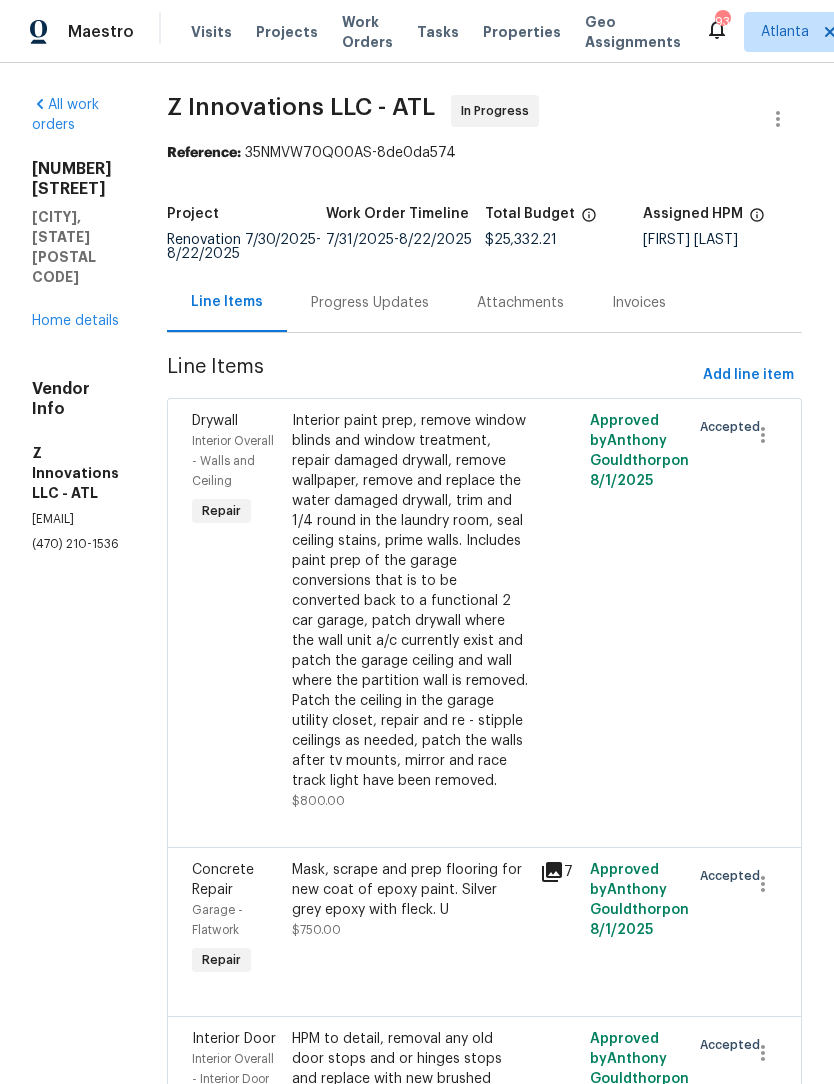 click on "Home details" at bounding box center [75, 321] 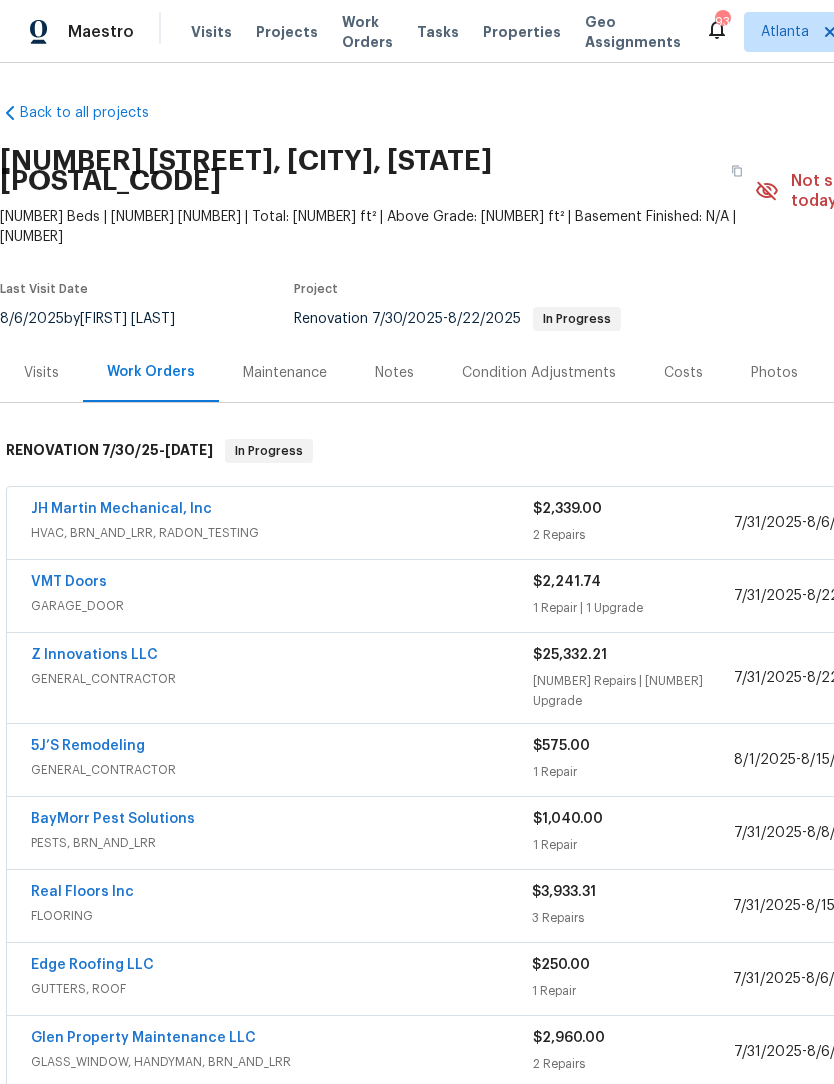 click on "Notes" at bounding box center [394, 373] 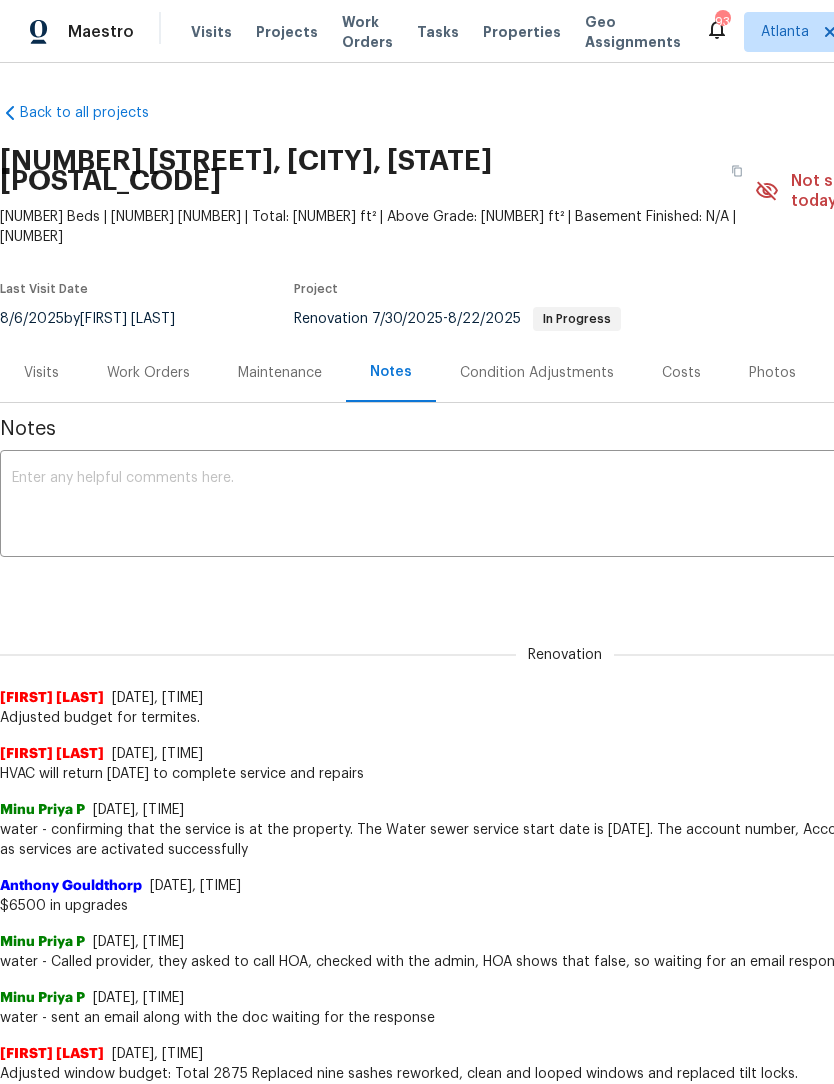 click at bounding box center [565, 506] 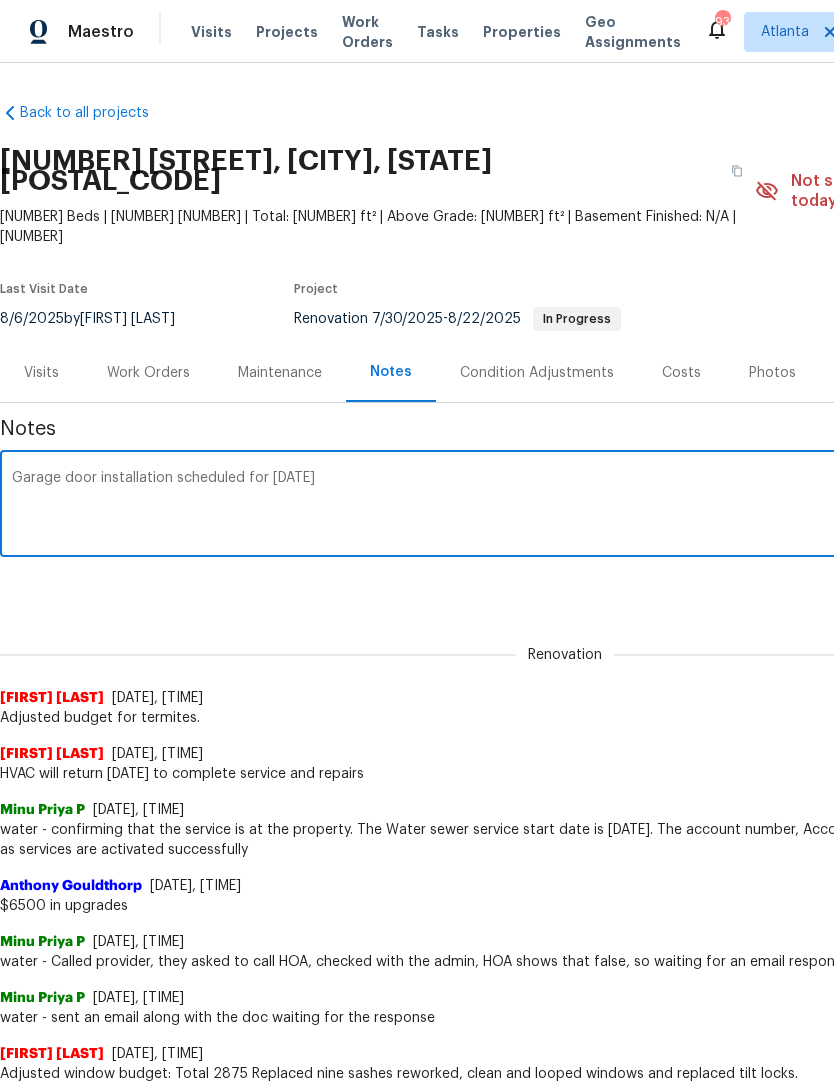 click on "Garage door installation scheduled for [DATE]" at bounding box center [565, 506] 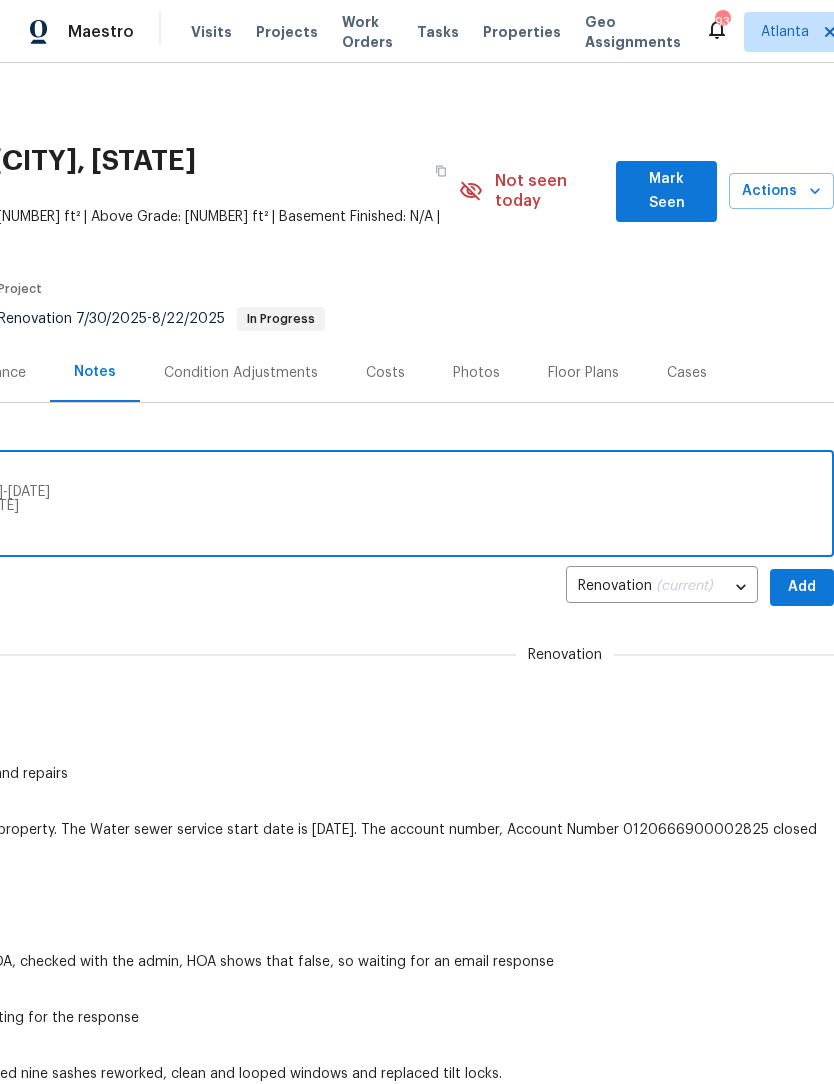 scroll, scrollTop: 0, scrollLeft: 296, axis: horizontal 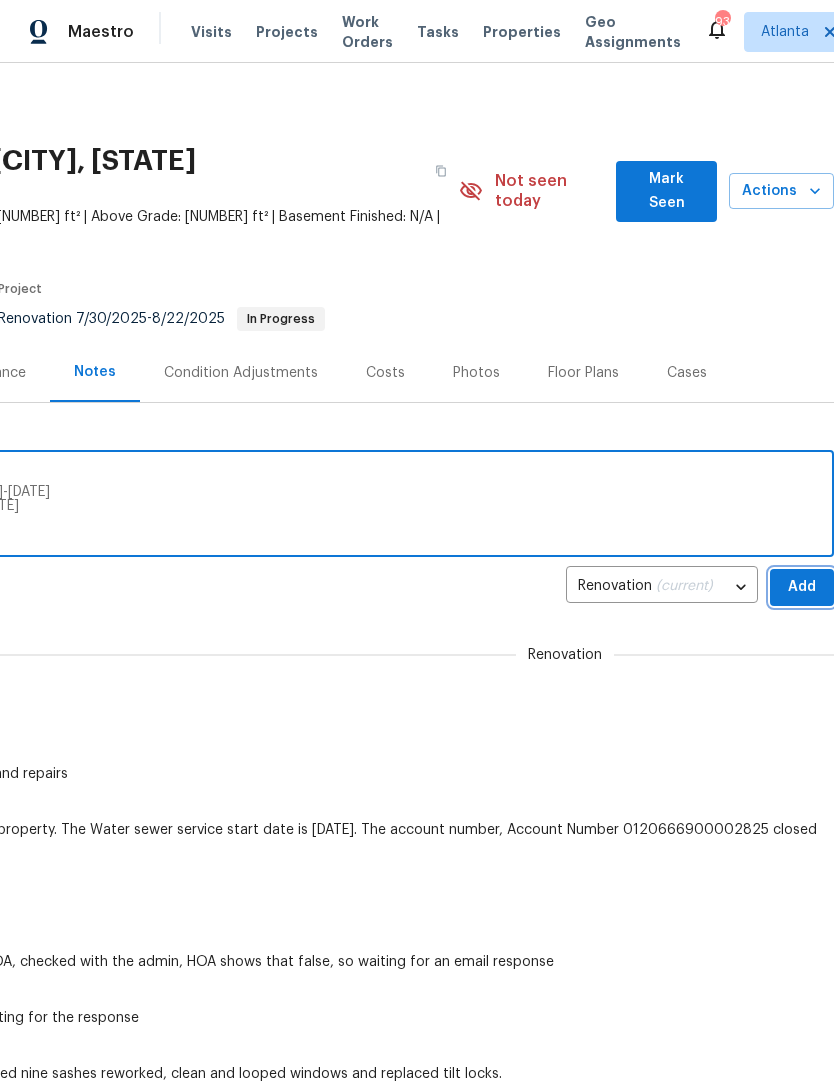 click on "Add" at bounding box center [802, 587] 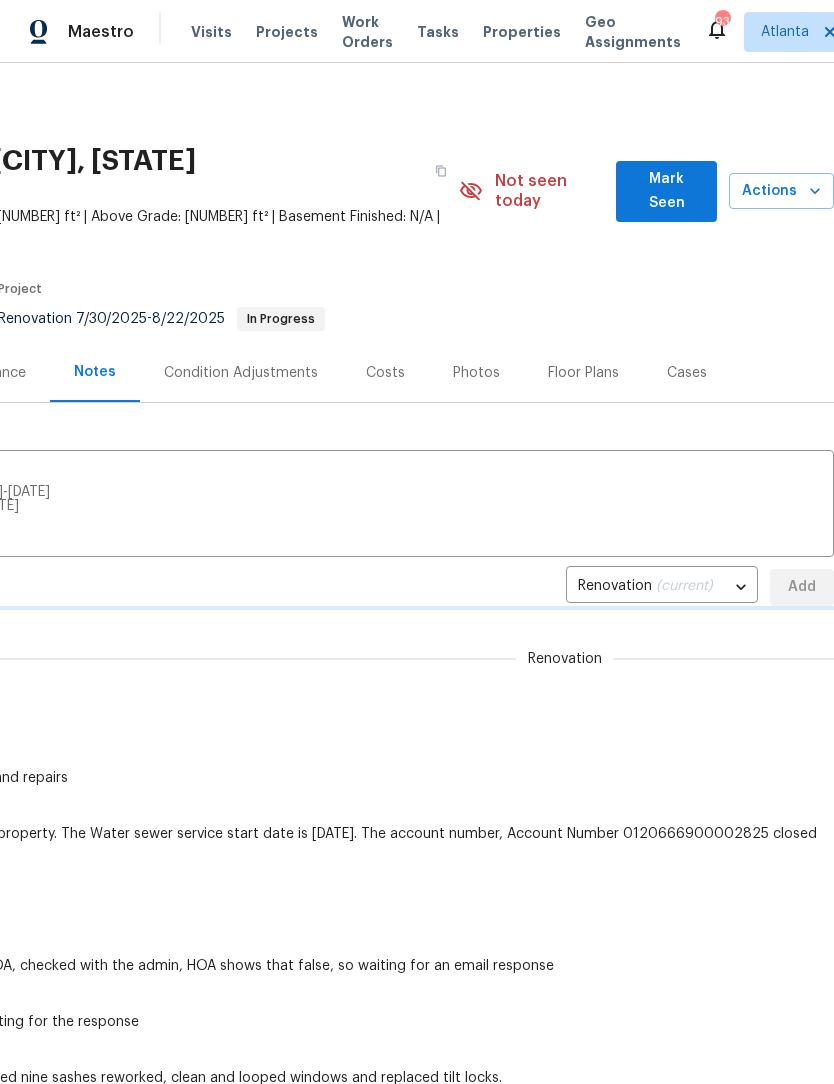 type 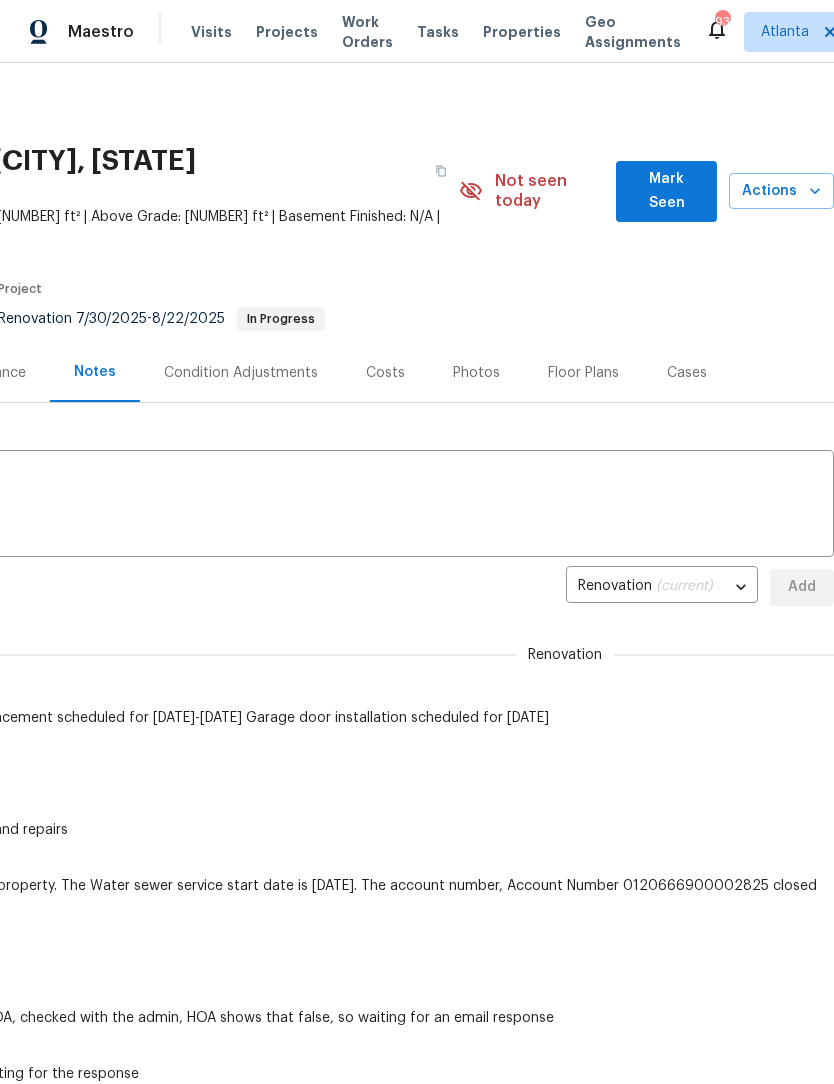click on "Mark Seen" at bounding box center (666, 191) 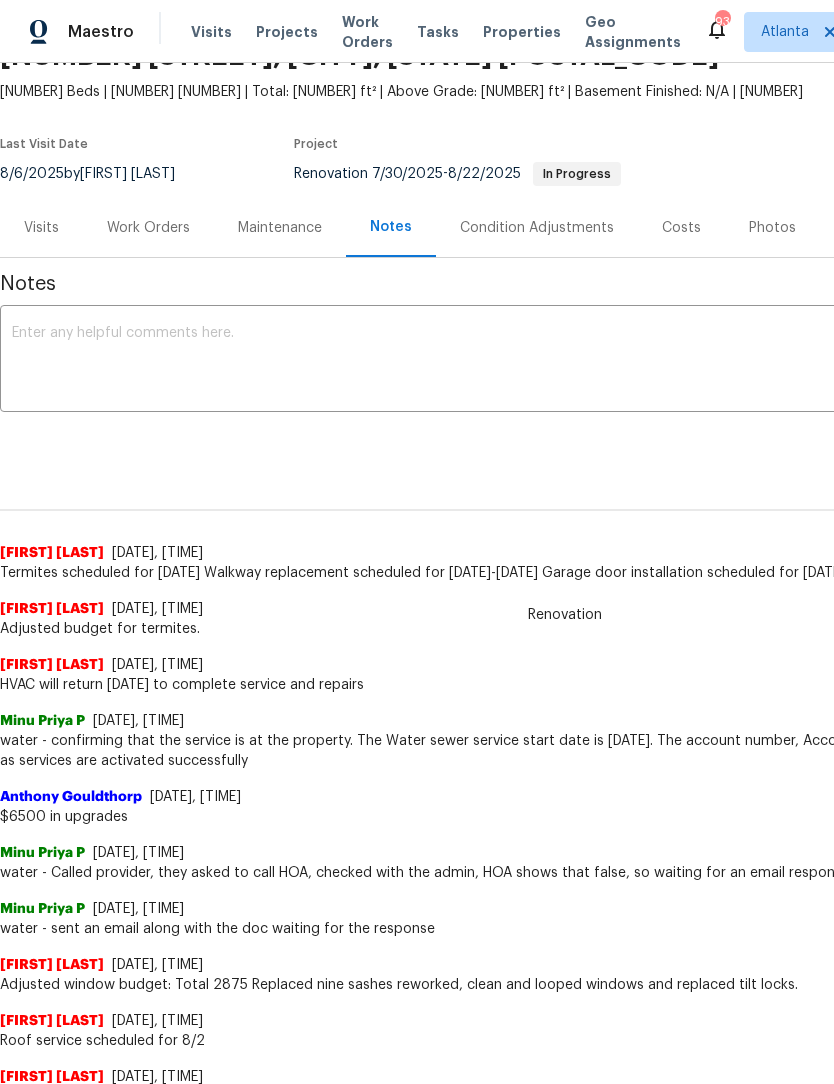 scroll, scrollTop: 104, scrollLeft: 0, axis: vertical 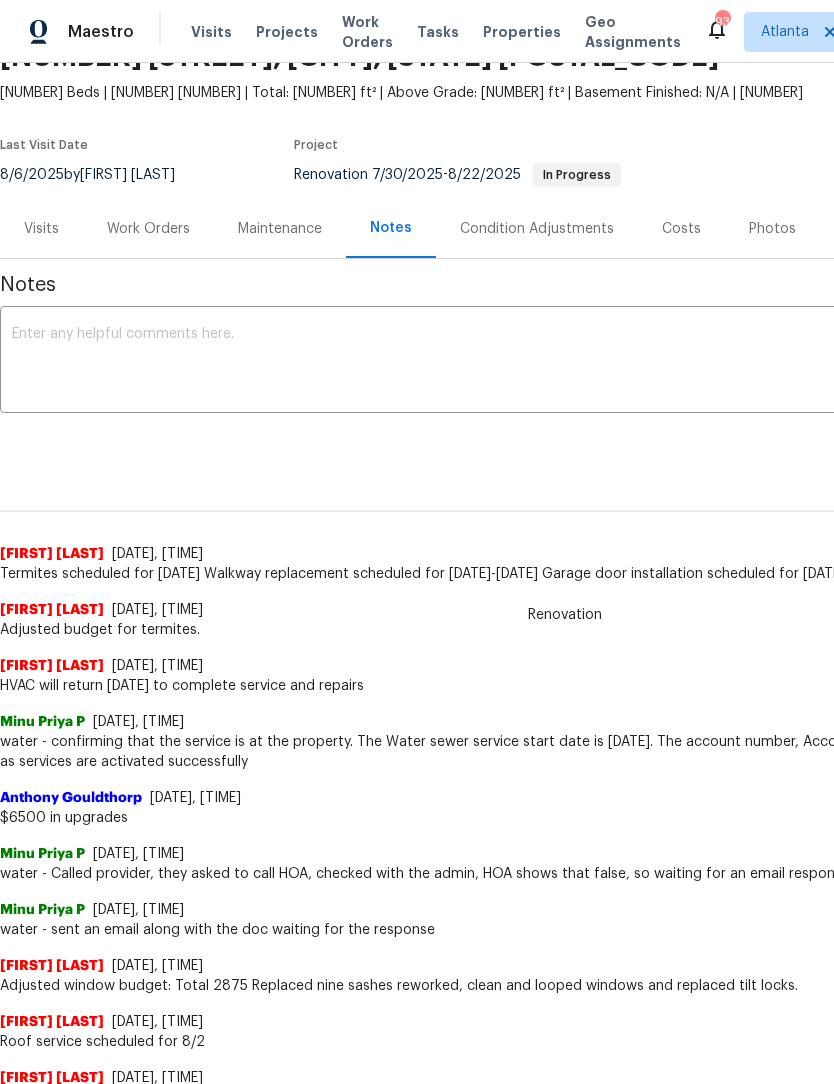 click on "Work Orders" at bounding box center (148, 229) 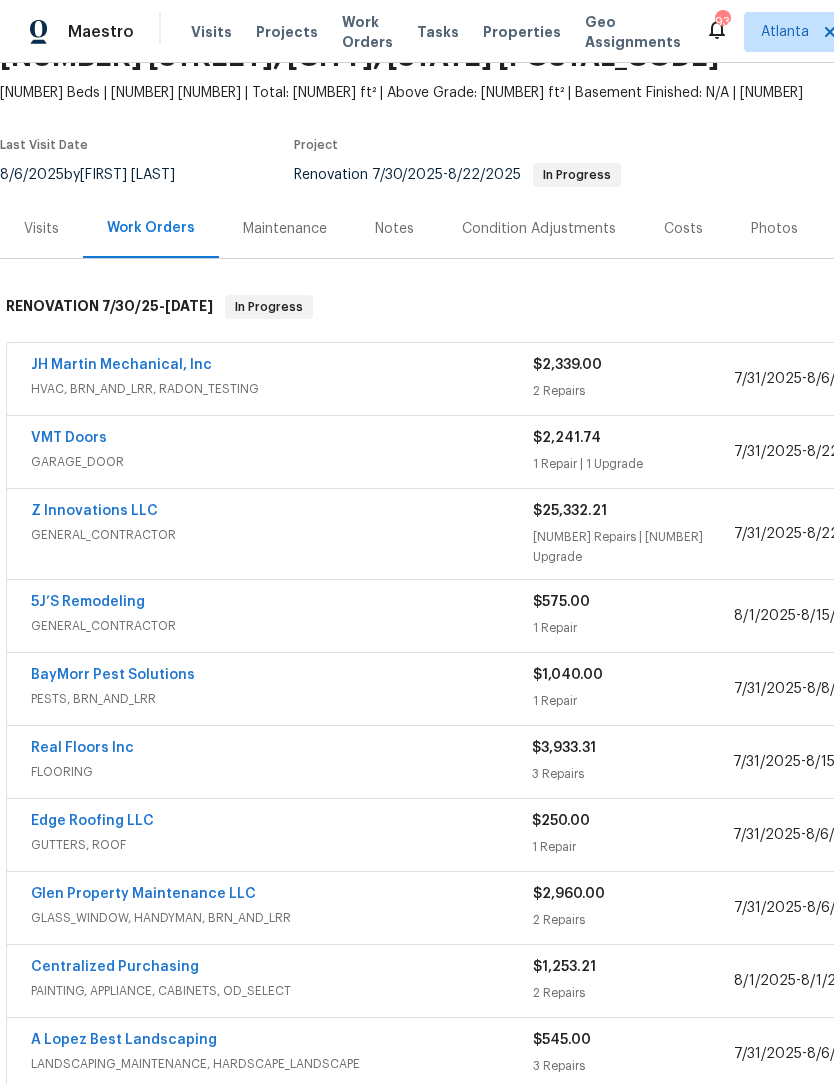 click on "Z Innovations LLC" at bounding box center [94, 511] 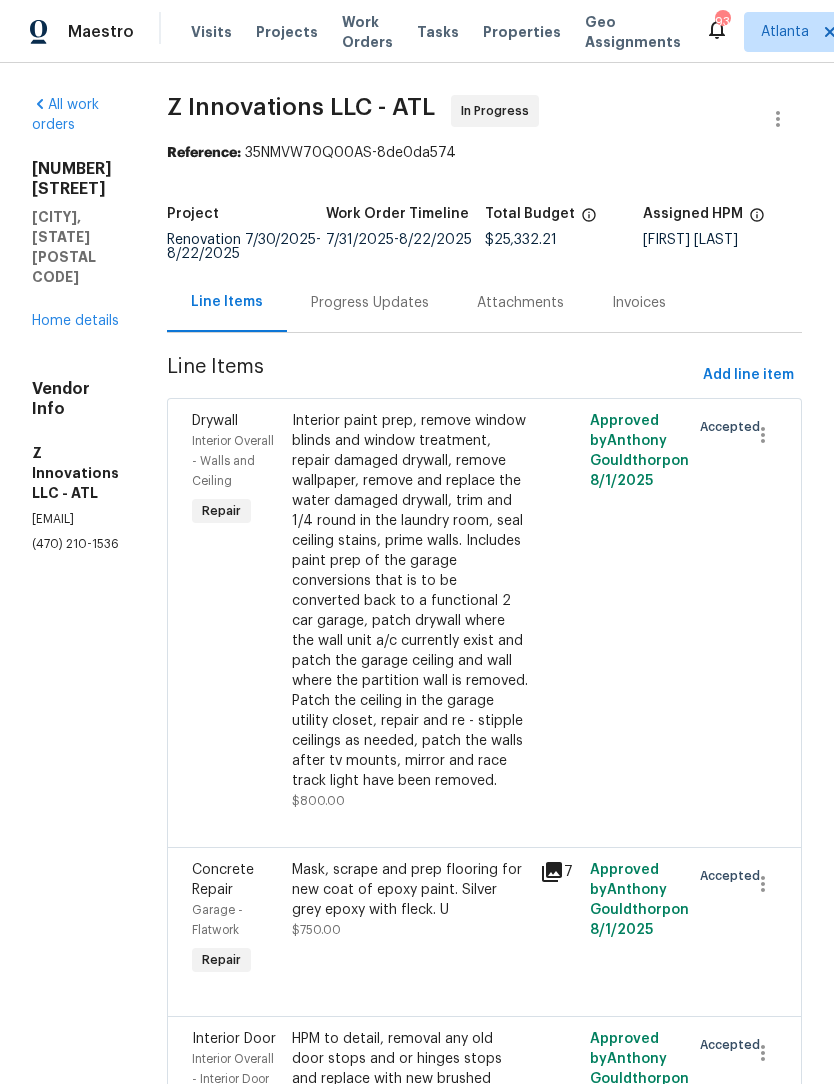 click on "Progress Updates" at bounding box center [370, 303] 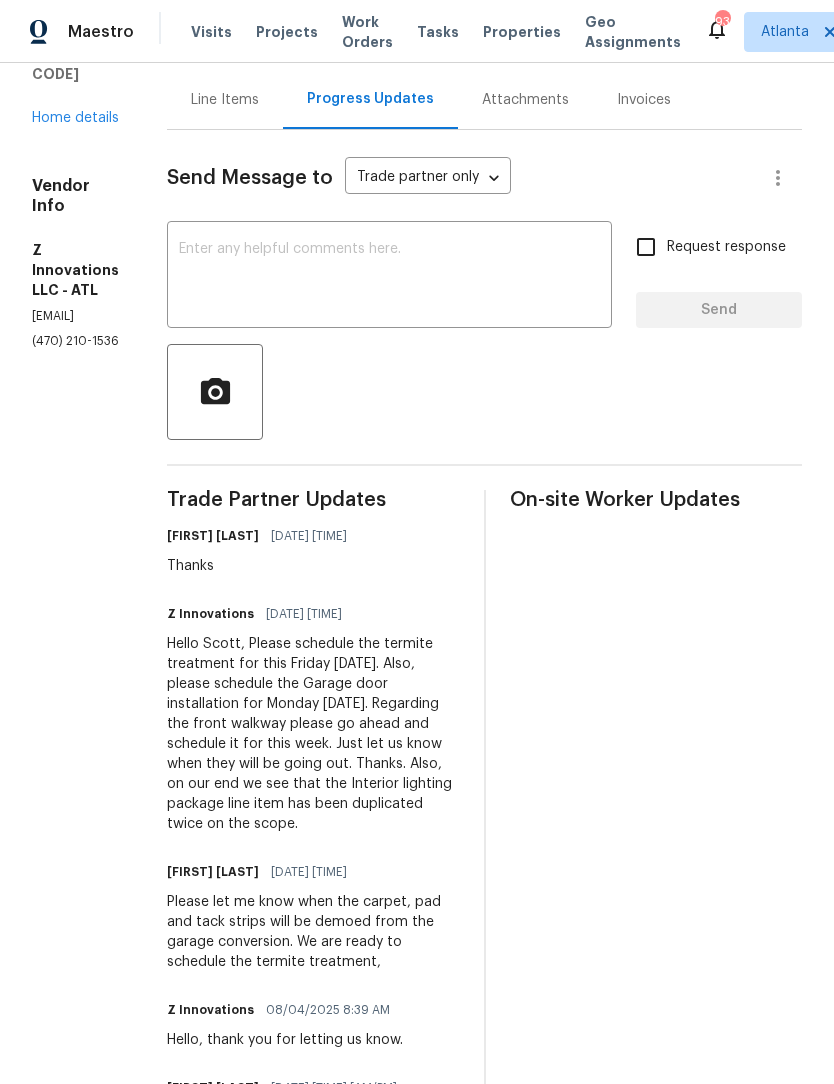 scroll, scrollTop: 205, scrollLeft: 0, axis: vertical 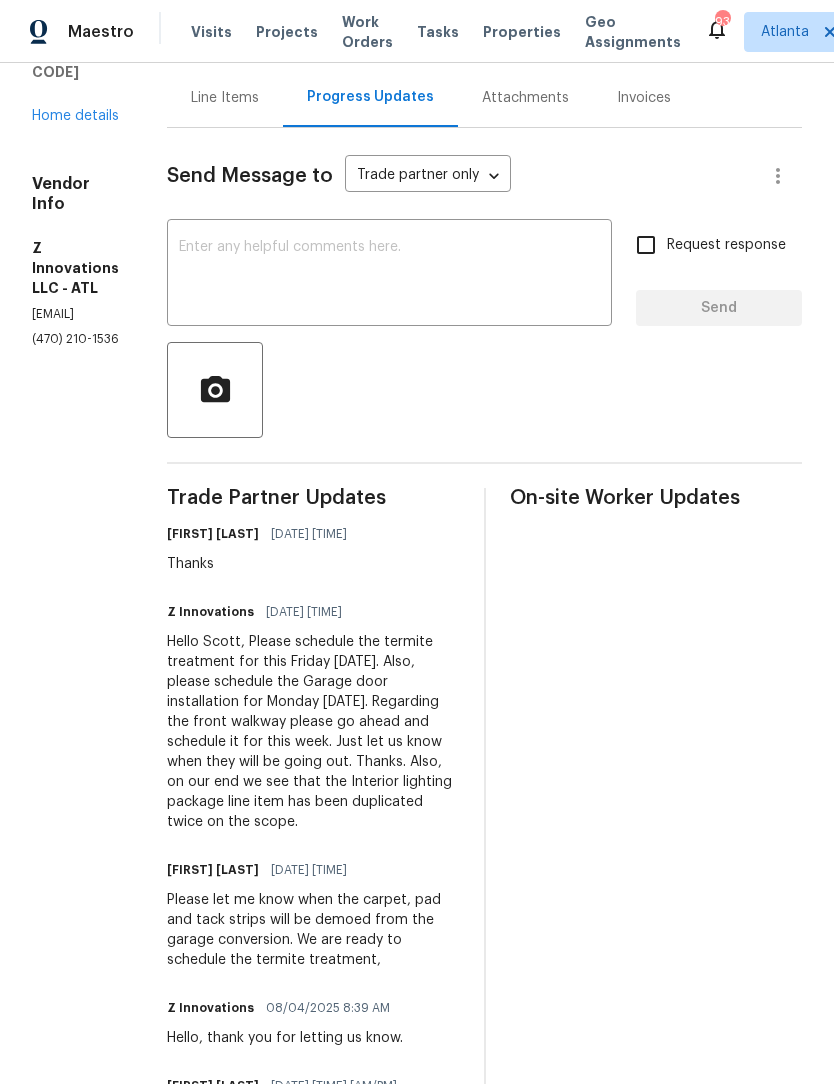 click at bounding box center (389, 275) 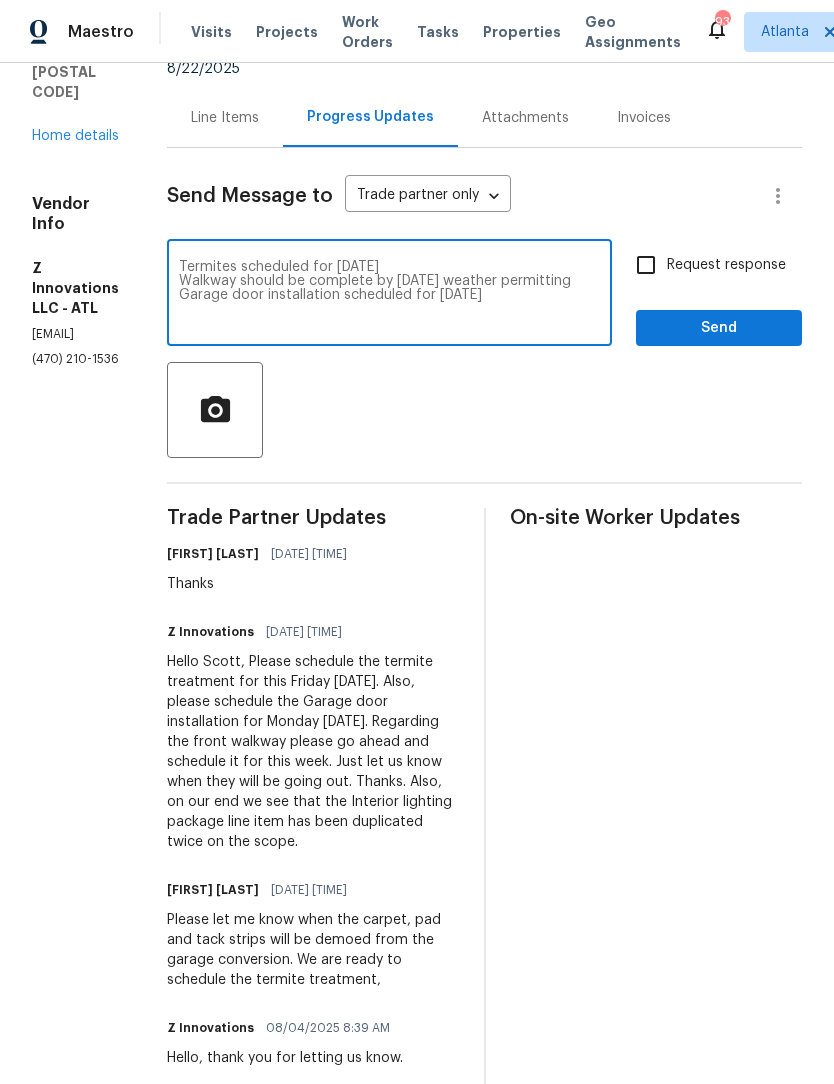 scroll, scrollTop: 181, scrollLeft: 0, axis: vertical 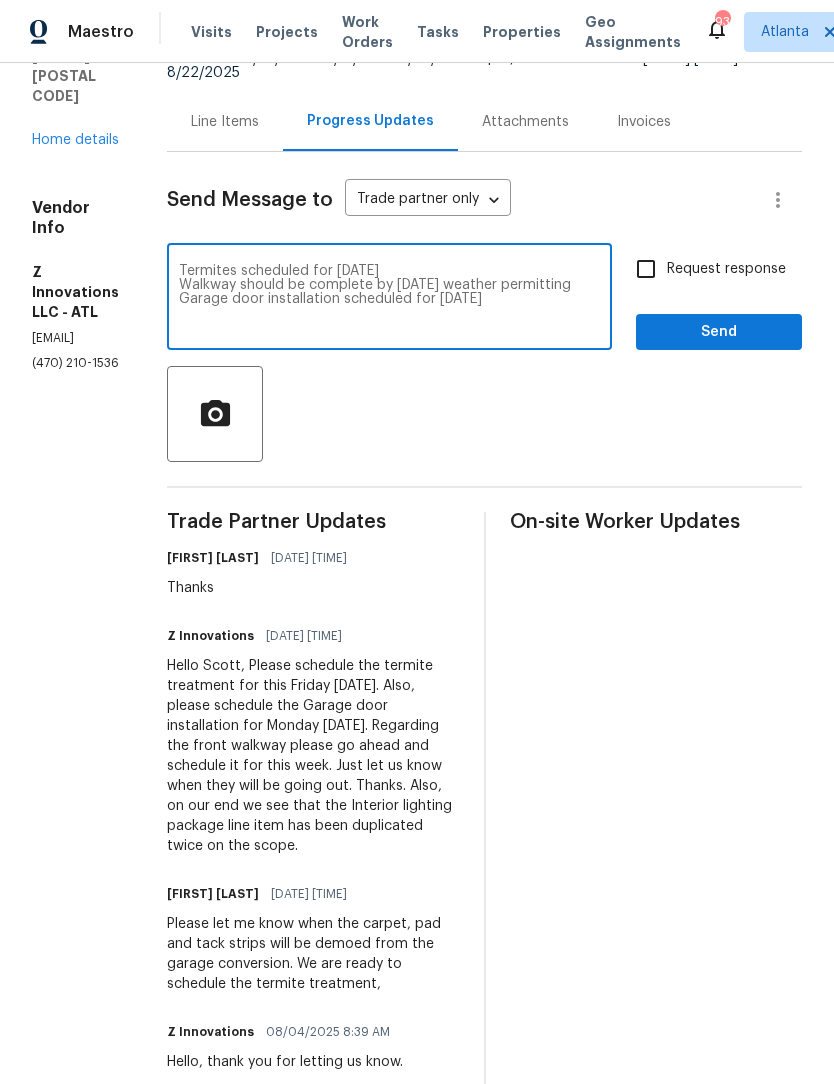 click on "Termites scheduled for [DATE]
Walkway should be complete by [DATE] weather permitting
Garage door installation scheduled for [DATE]" at bounding box center [389, 299] 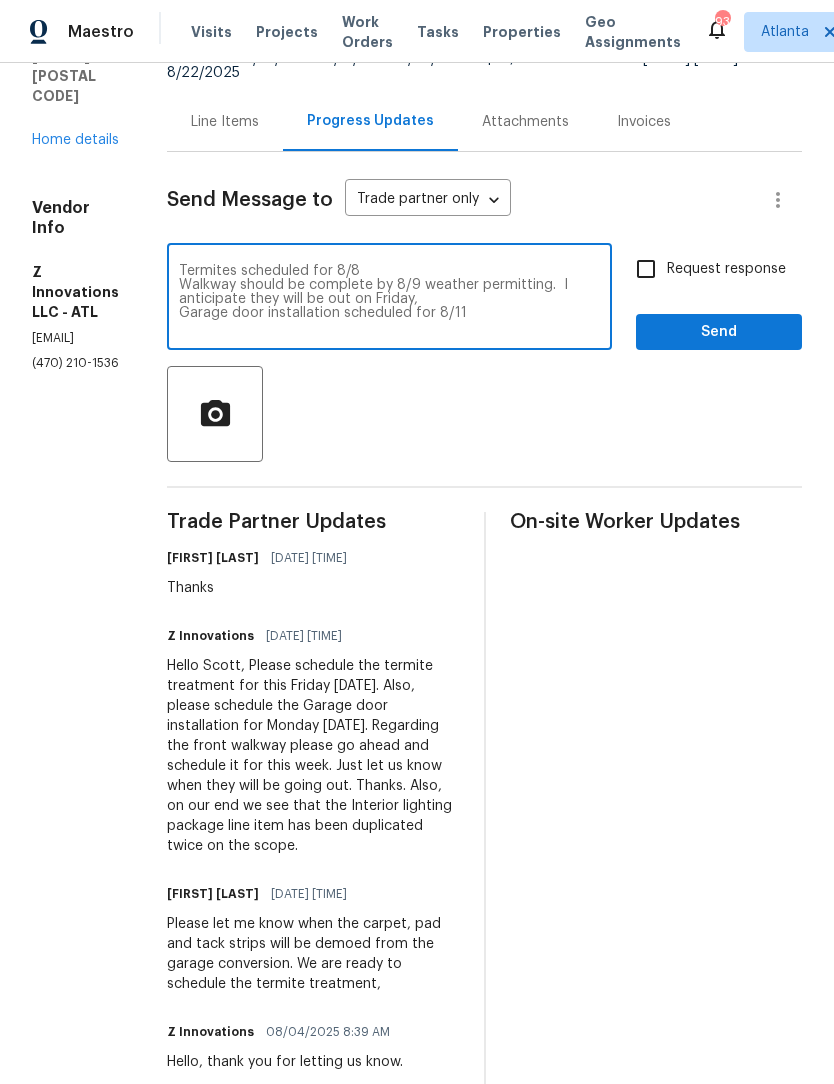 type on "Termites scheduled for 8/8
Walkway should be complete by 8/9 weather permitting.  I anticipate they will be out on Friday,
Garage door installation scheduled for 8/11" 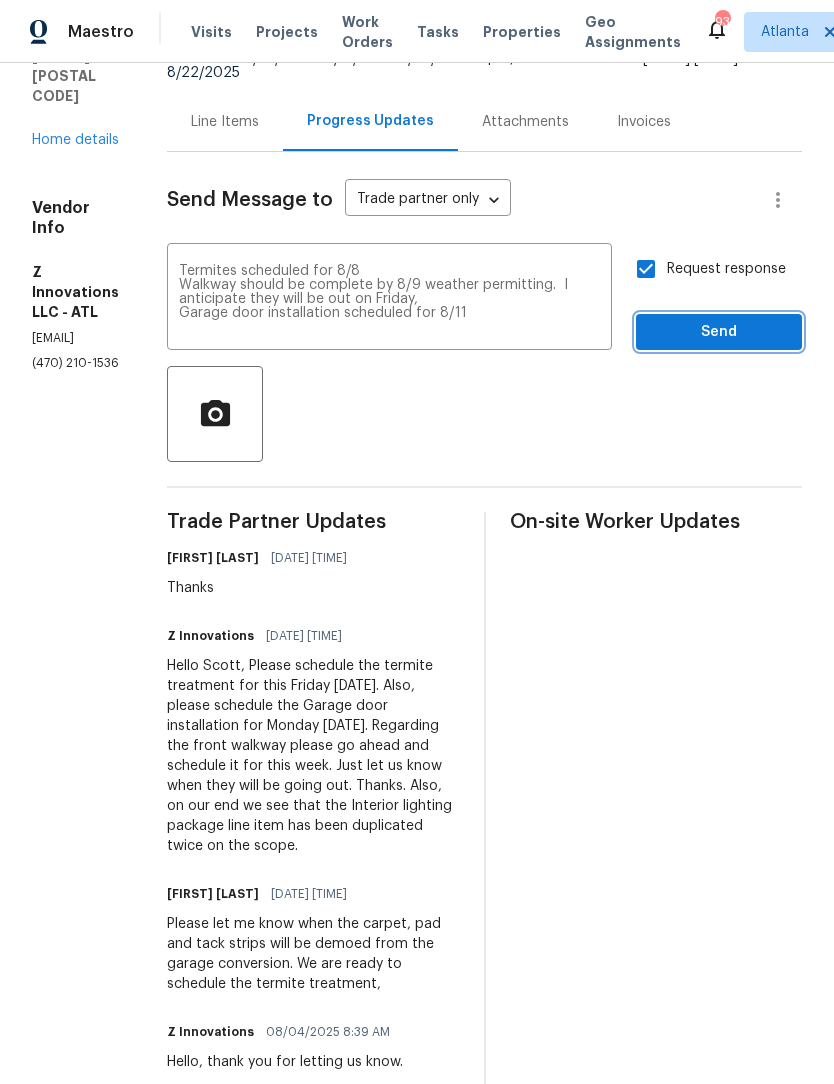 click on "Send" at bounding box center (719, 332) 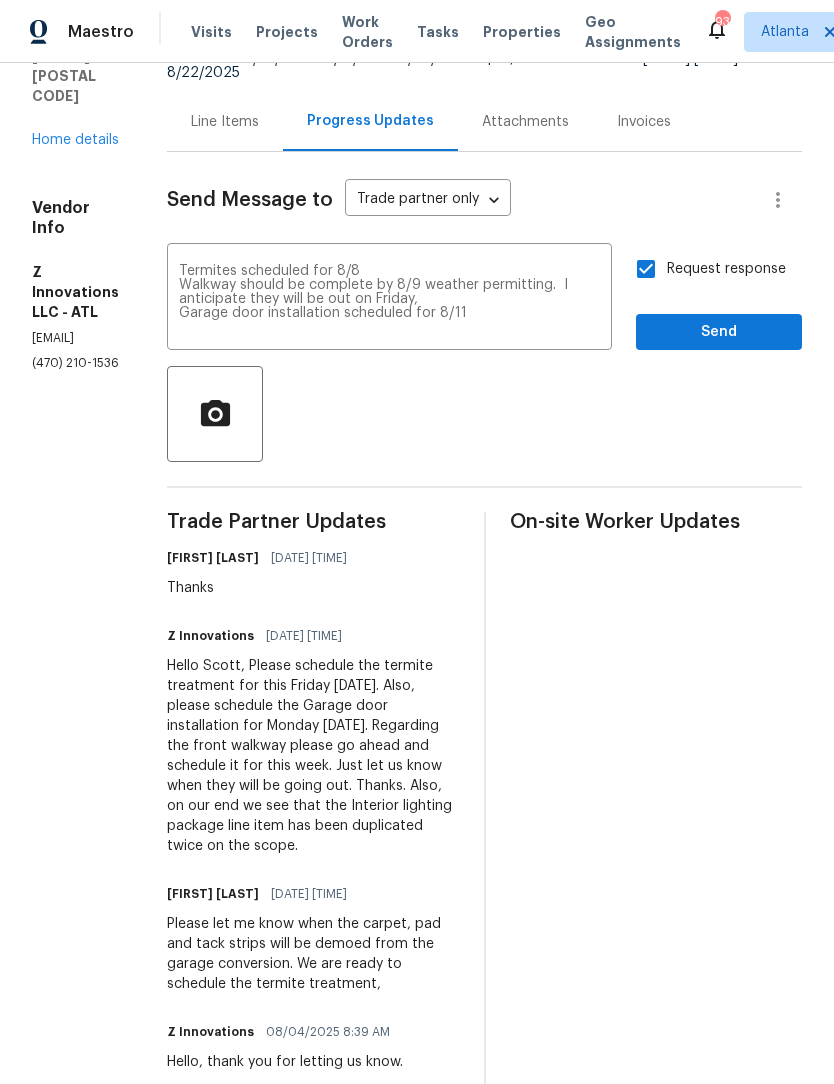 scroll, scrollTop: 0, scrollLeft: 0, axis: both 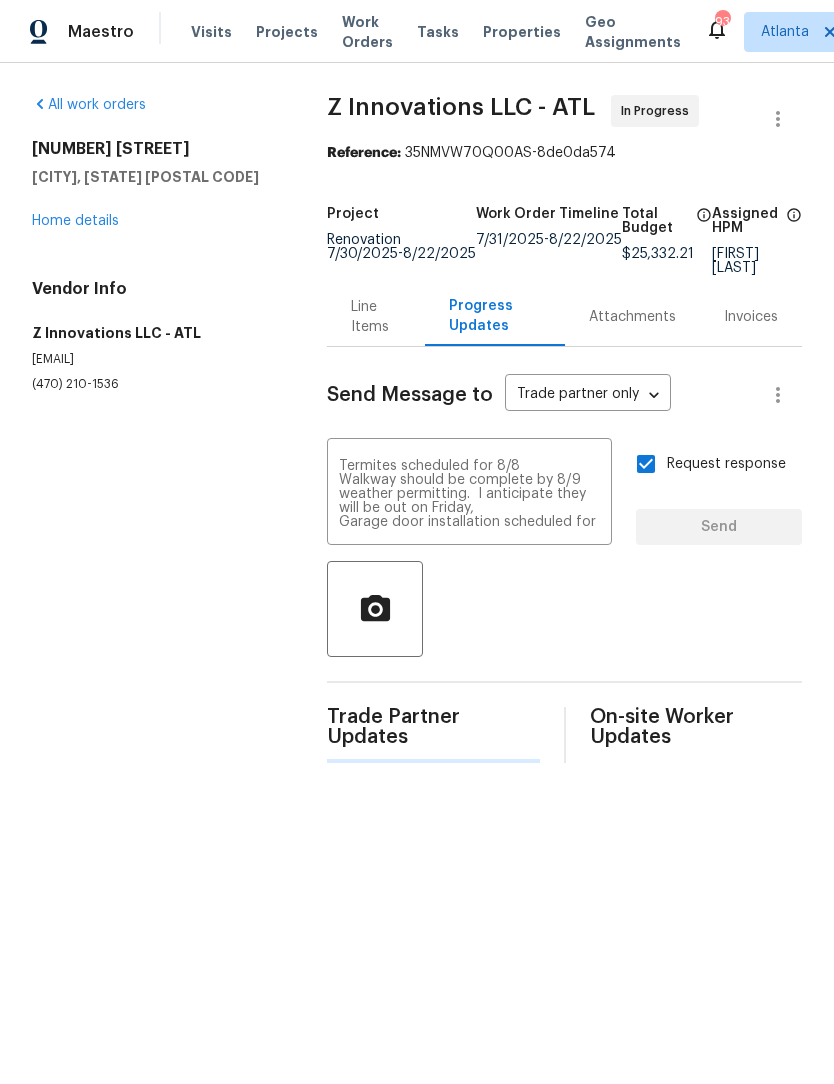 type 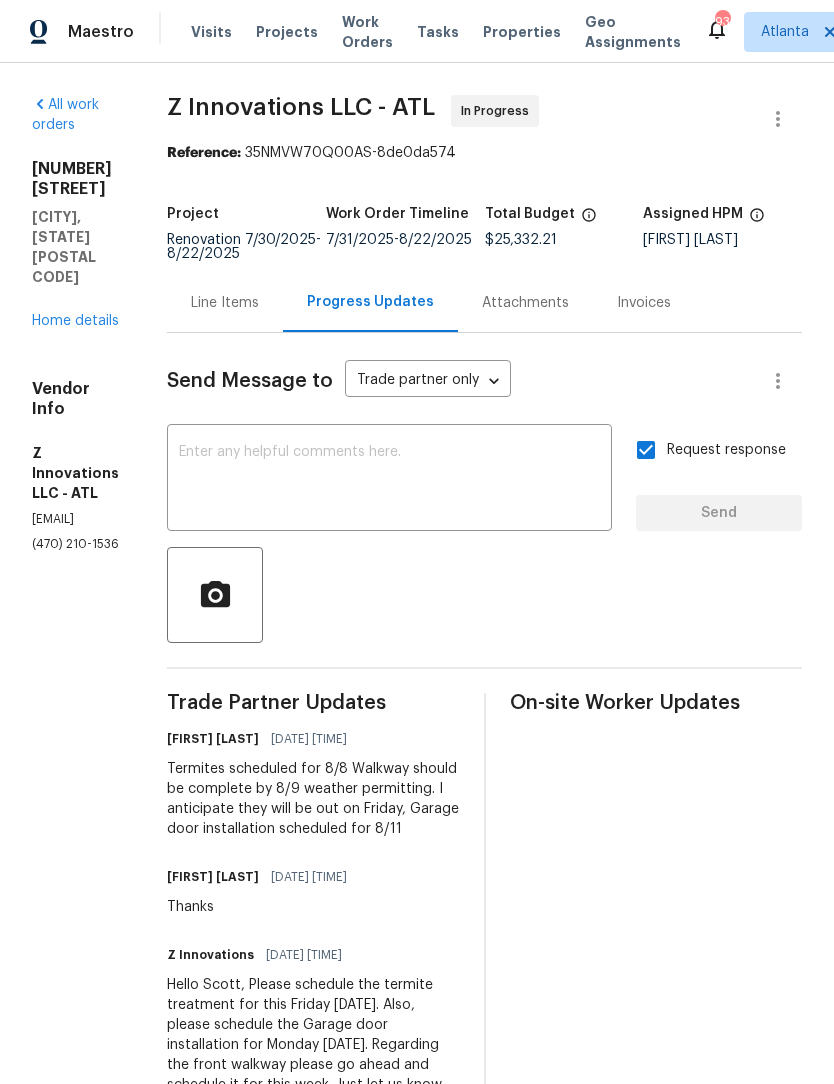 scroll, scrollTop: 0, scrollLeft: 0, axis: both 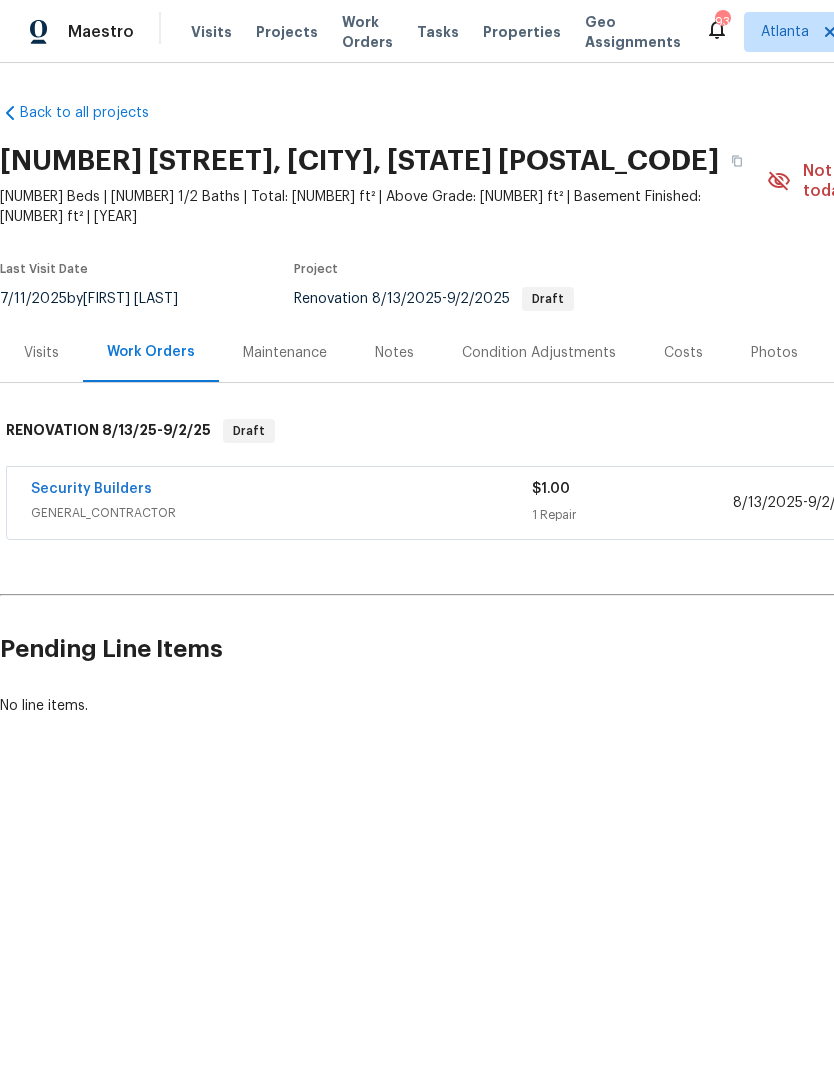 click on "Notes" at bounding box center [394, 352] 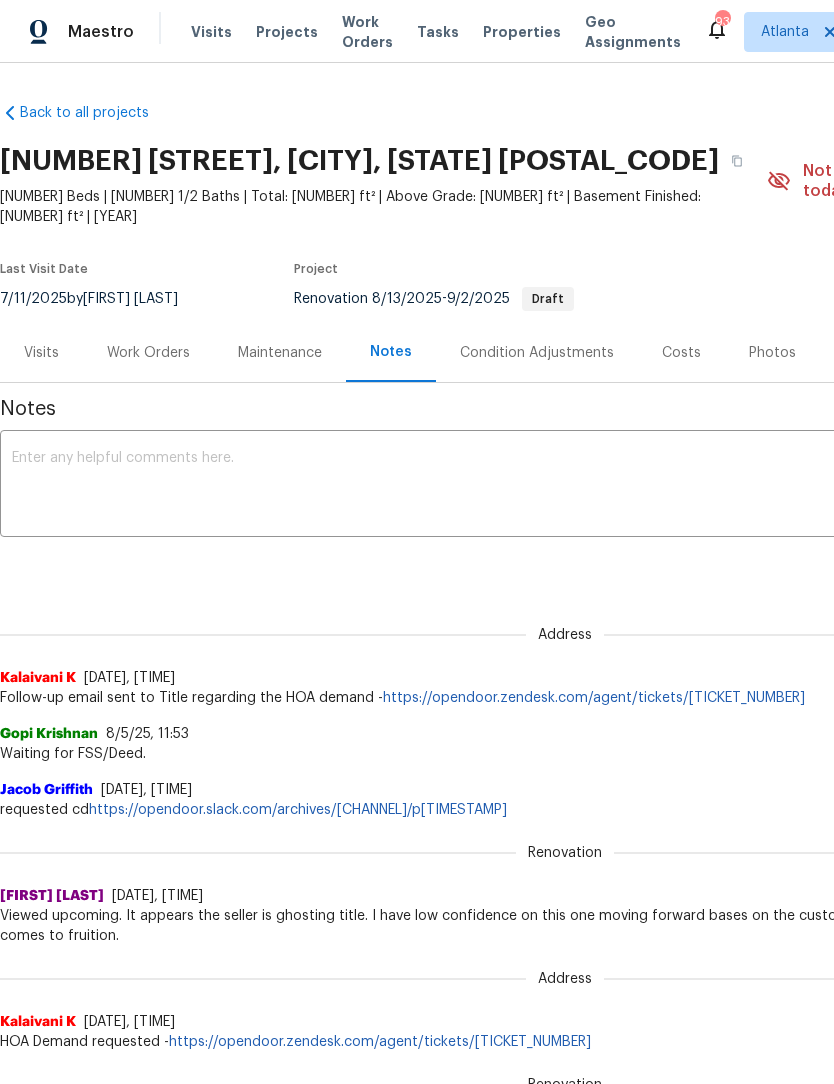 scroll, scrollTop: 0, scrollLeft: 0, axis: both 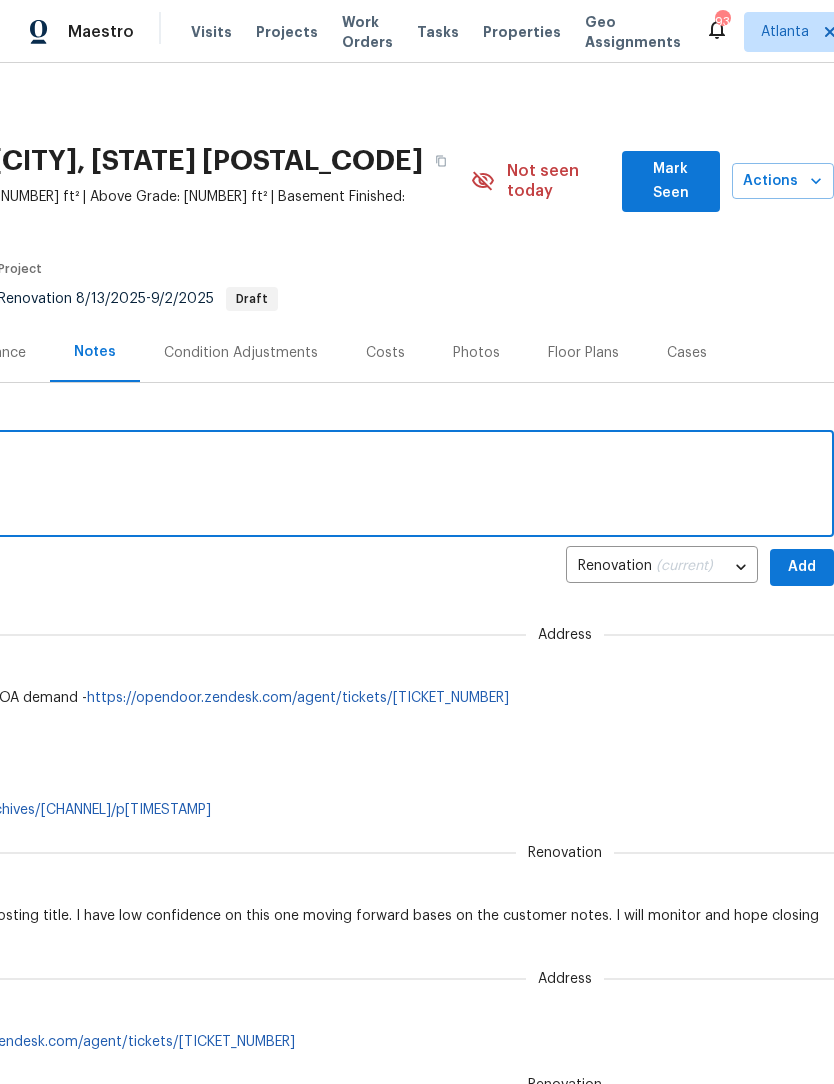 type on "Seller ghosting" 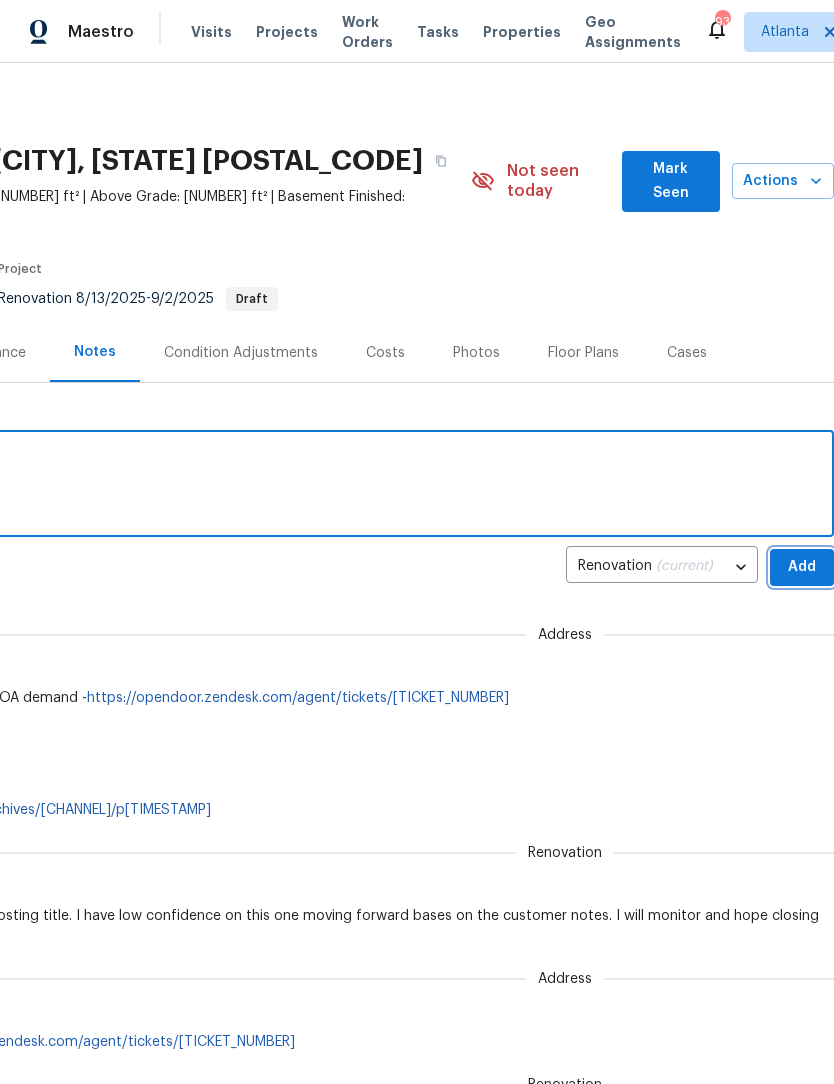 click on "Add" at bounding box center [802, 567] 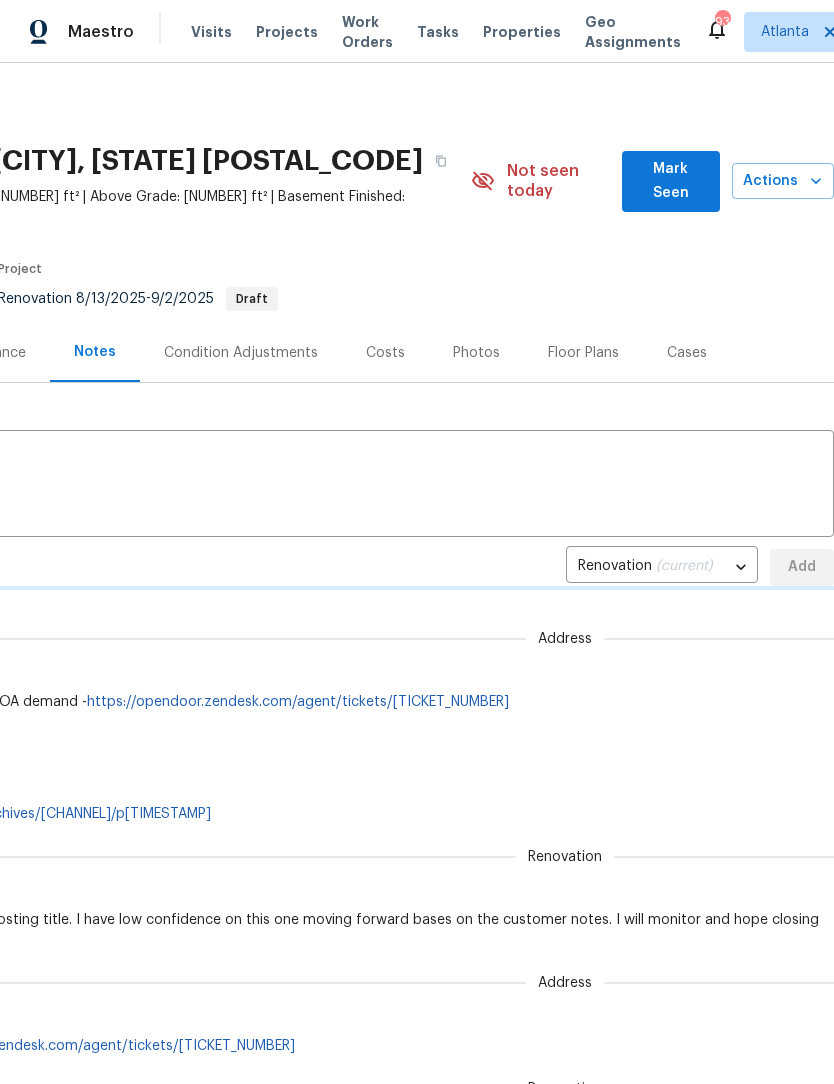 type 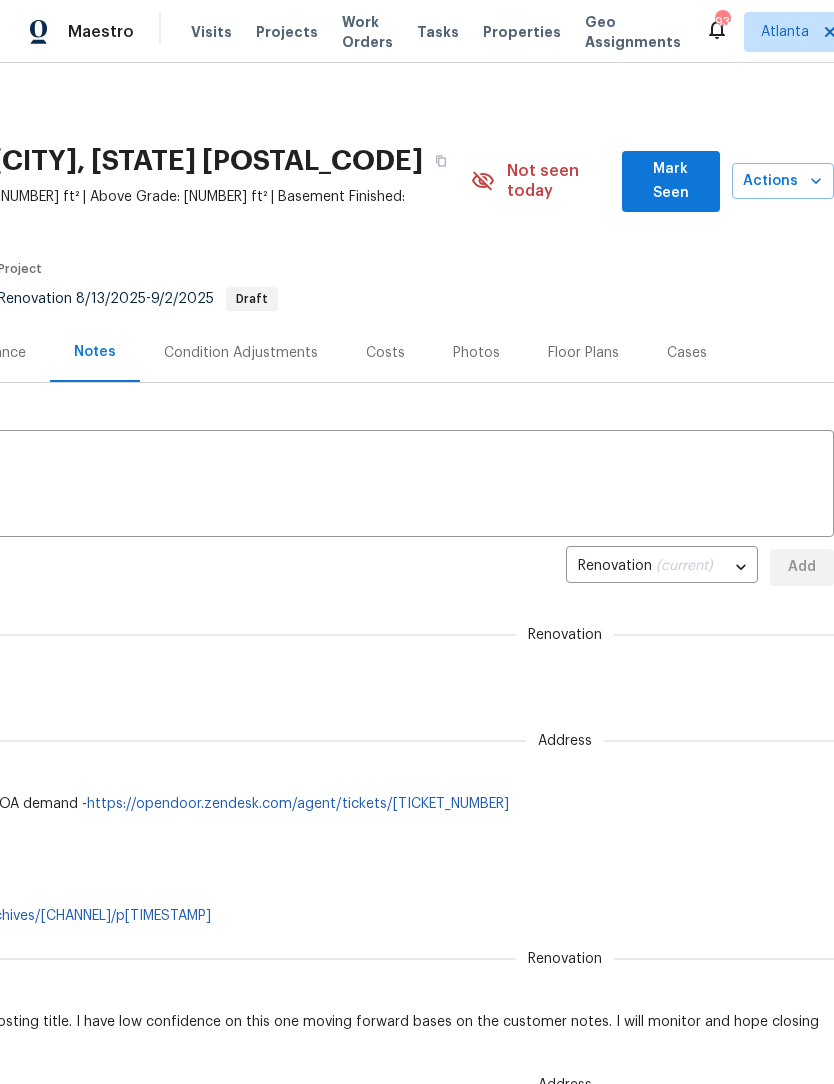 click on "Mark Seen" at bounding box center [671, 181] 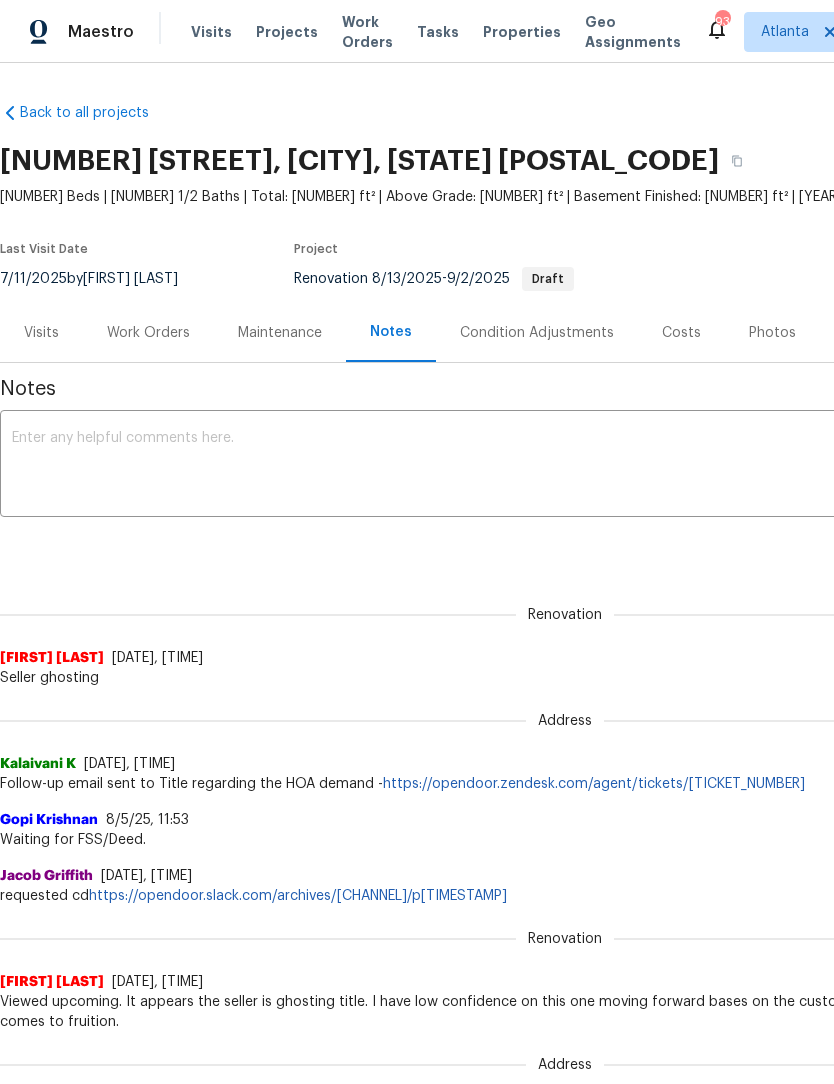 scroll, scrollTop: 0, scrollLeft: 0, axis: both 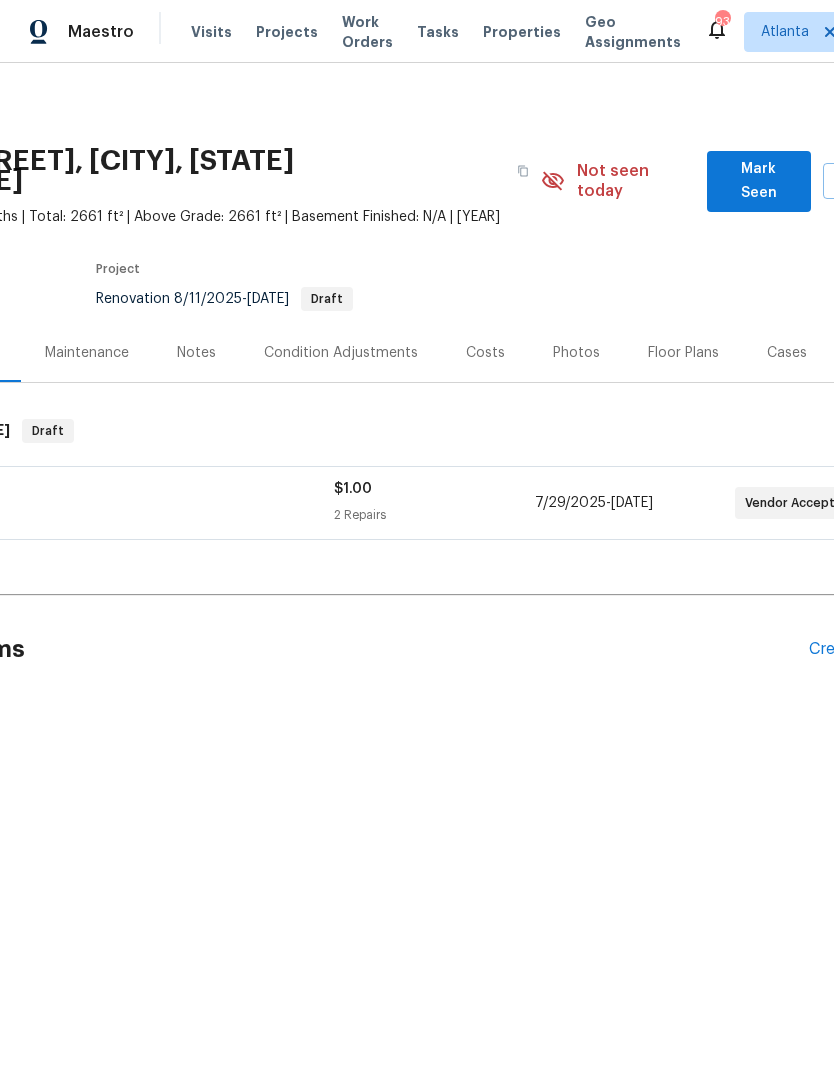 click on "Mark Seen" at bounding box center [759, 181] 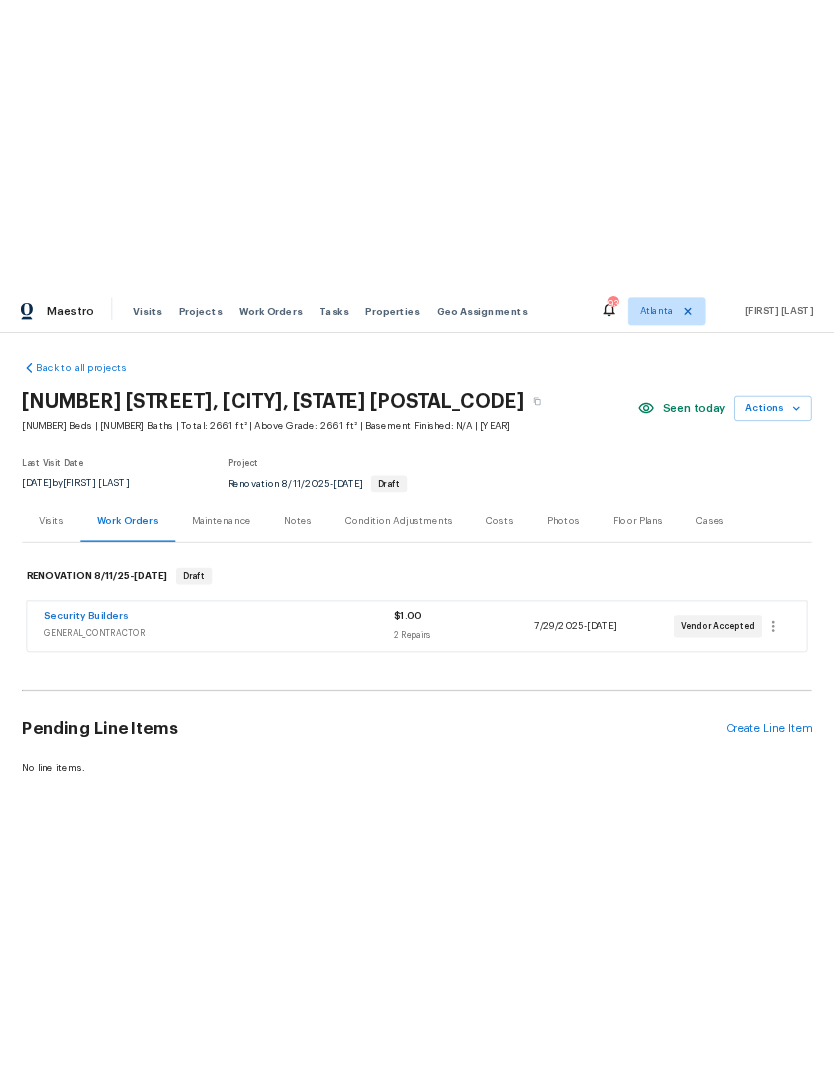 scroll, scrollTop: 0, scrollLeft: 0, axis: both 